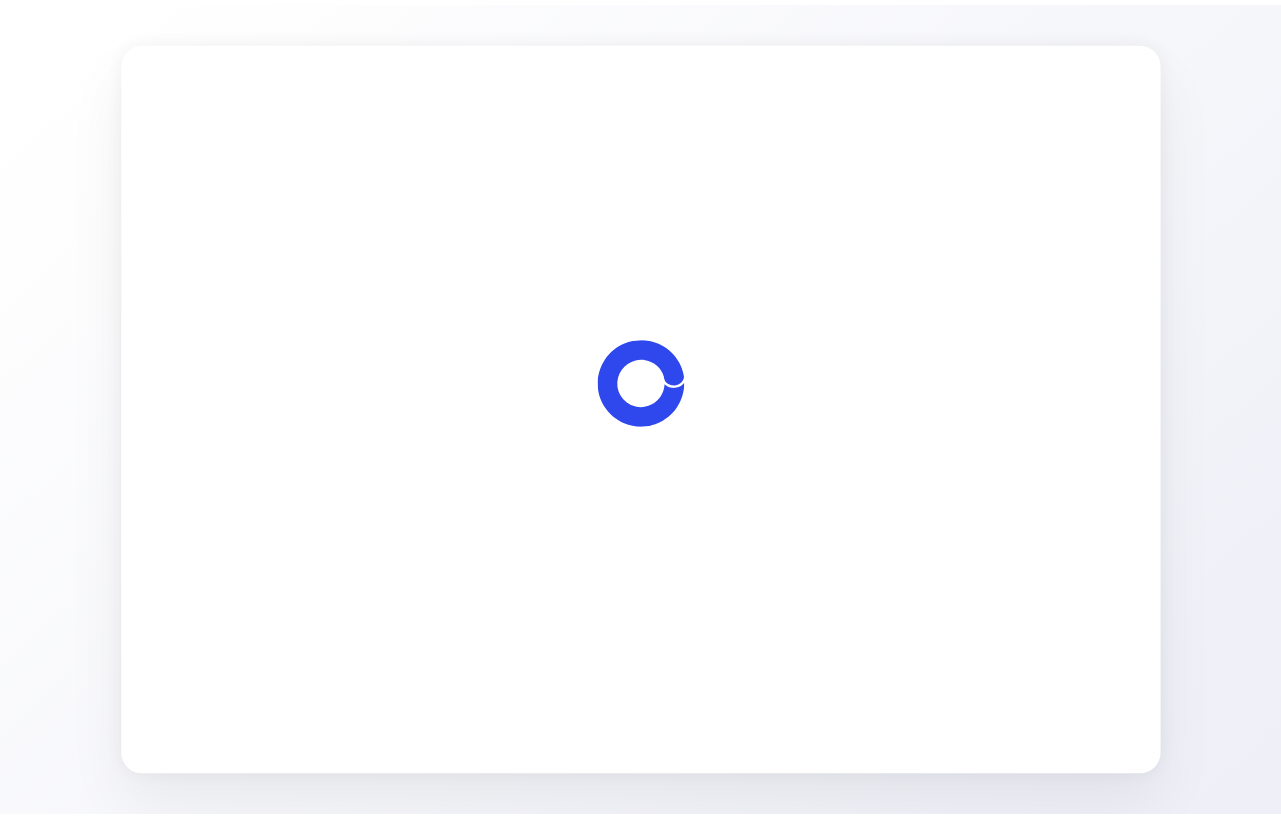 scroll, scrollTop: 0, scrollLeft: 0, axis: both 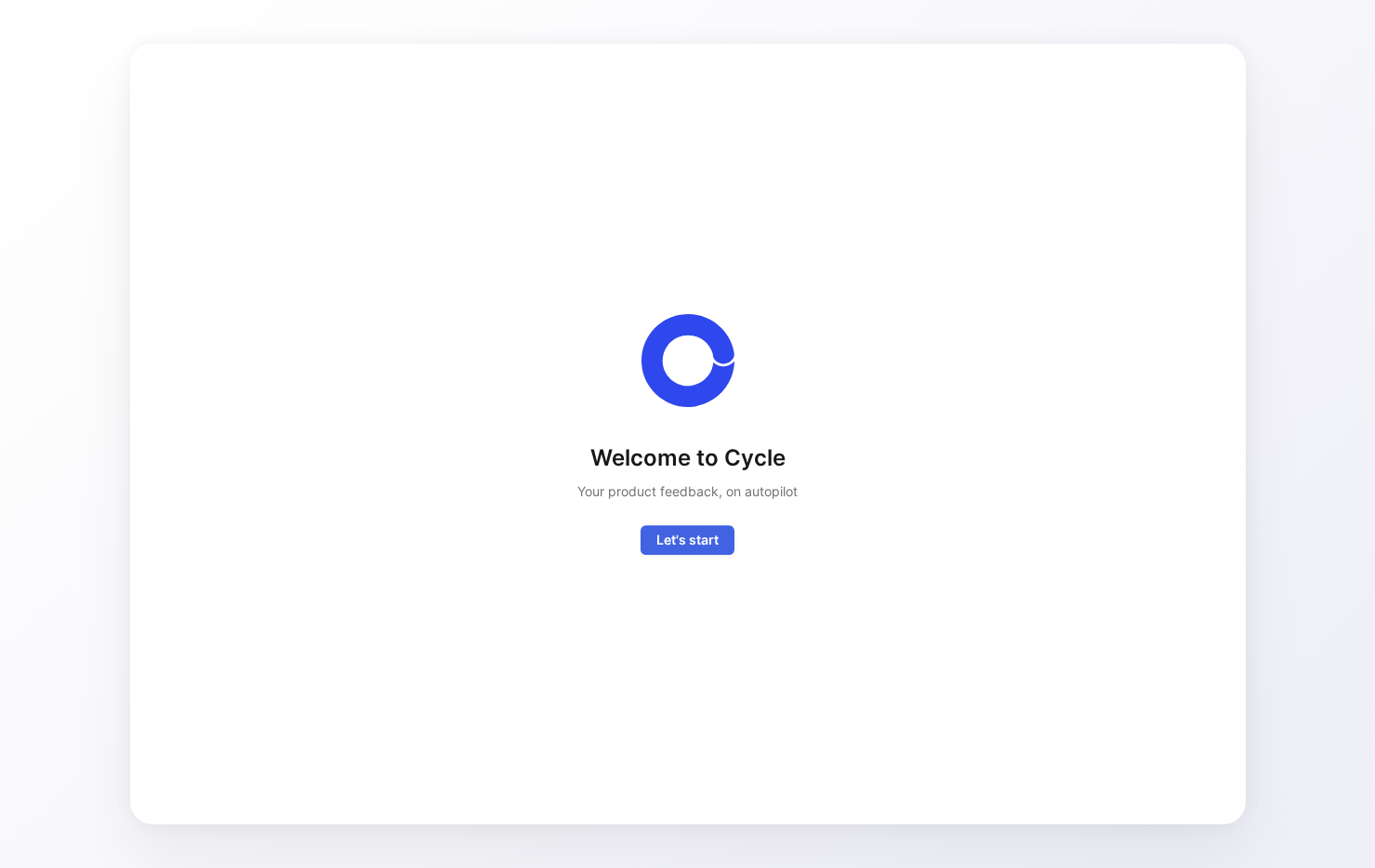 click on "Let's start" at bounding box center (687, 541) 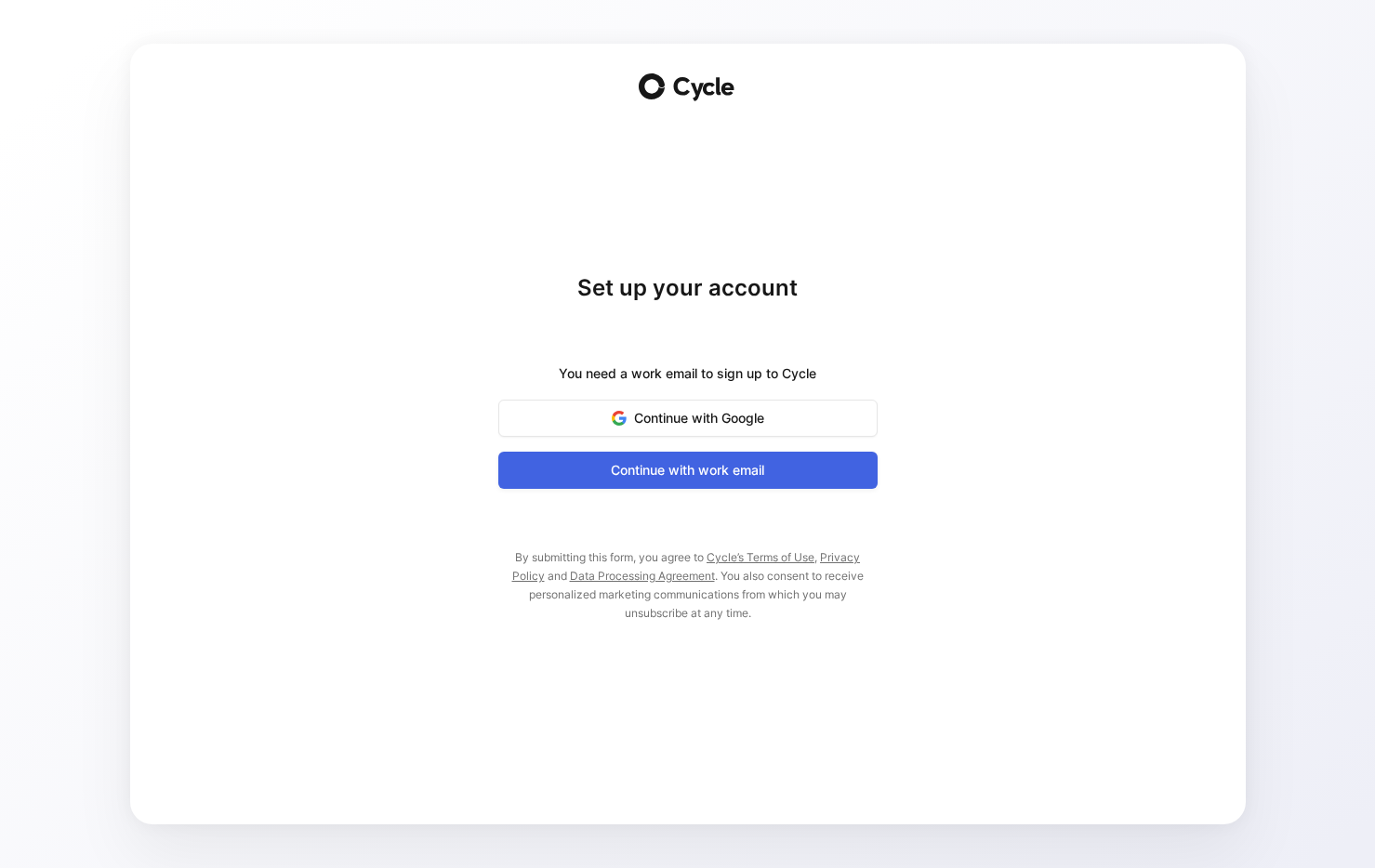 click on "Continue with work email" at bounding box center (688, 470) 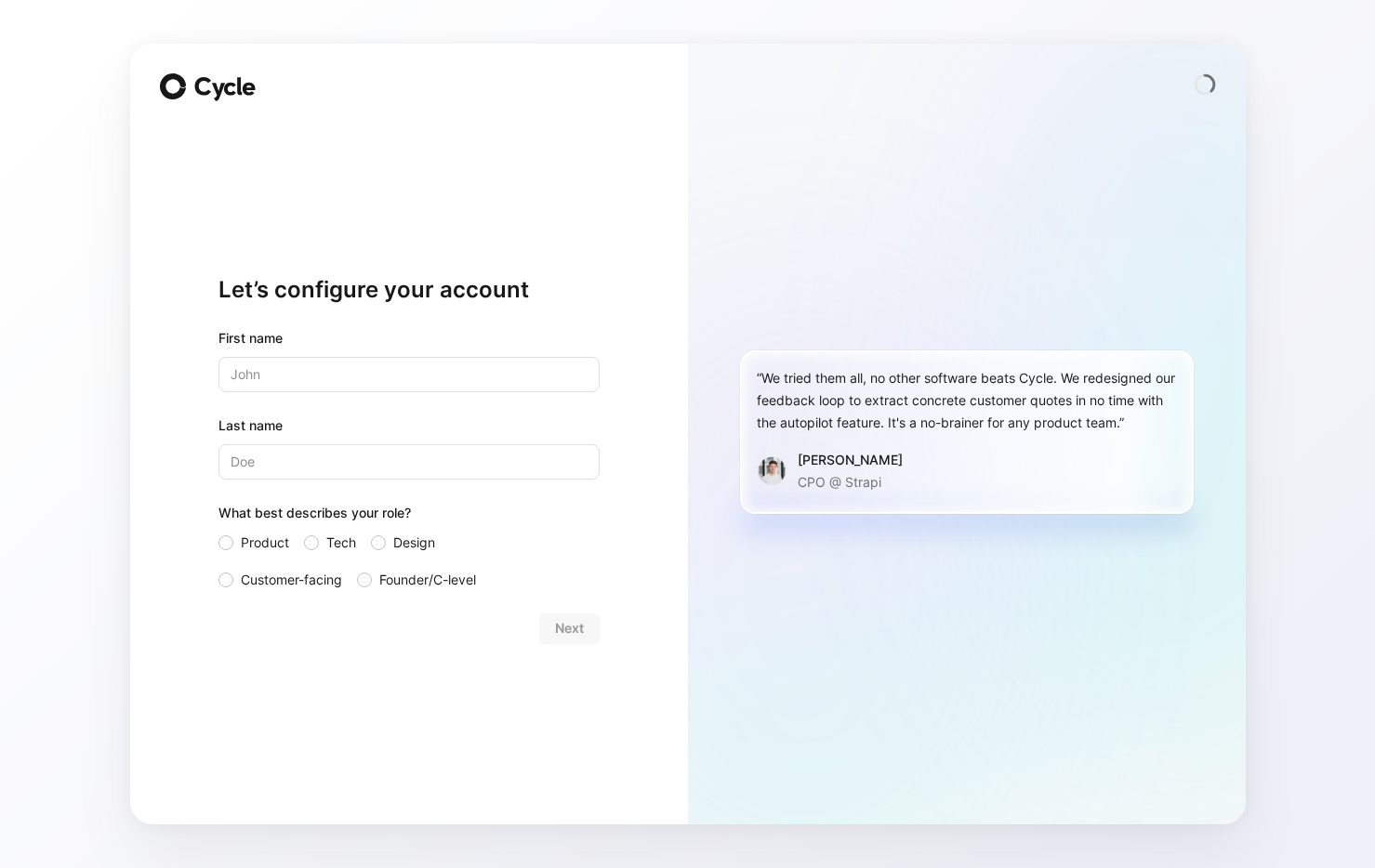 click at bounding box center [409, 375] 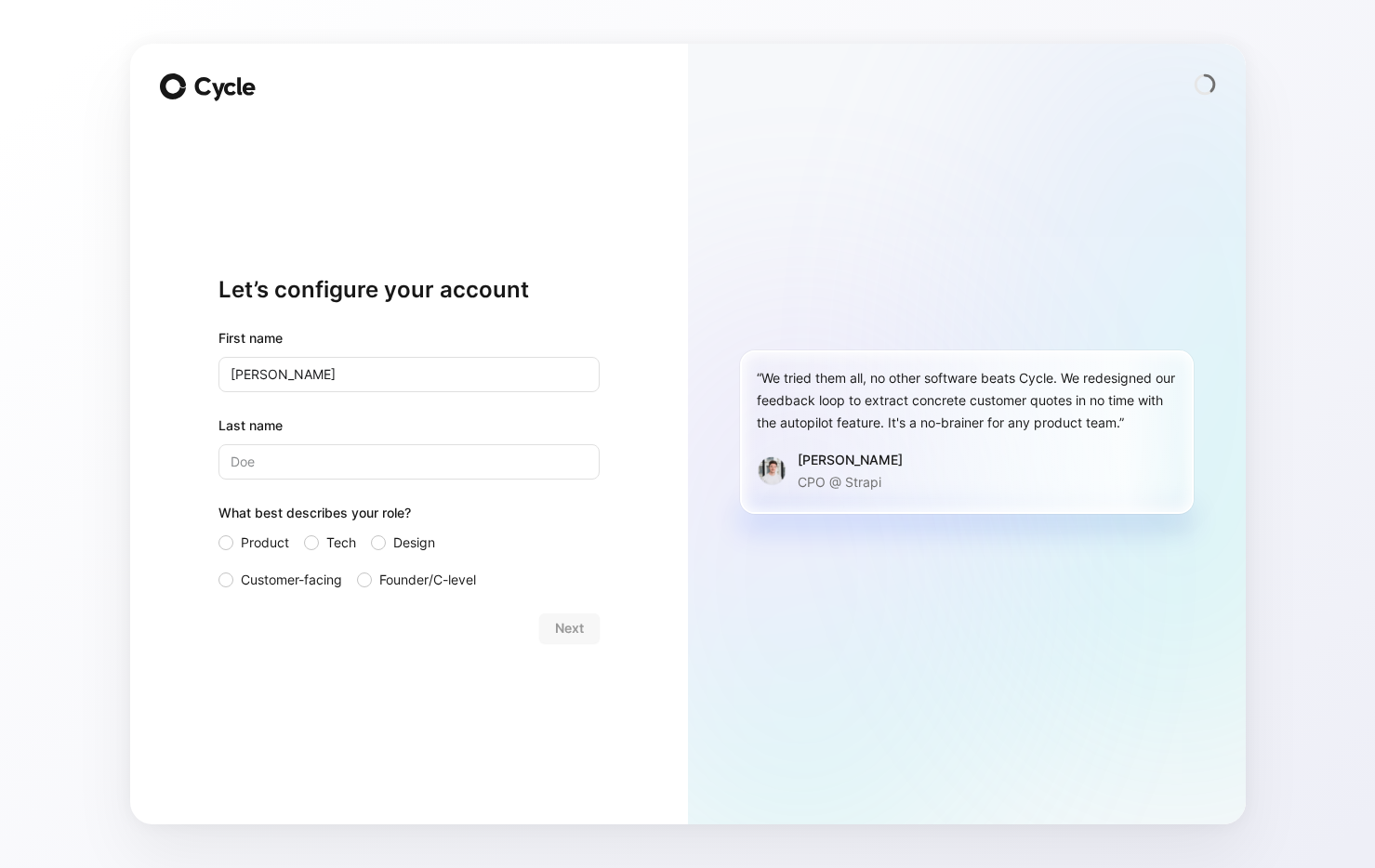 type on "[PERSON_NAME]" 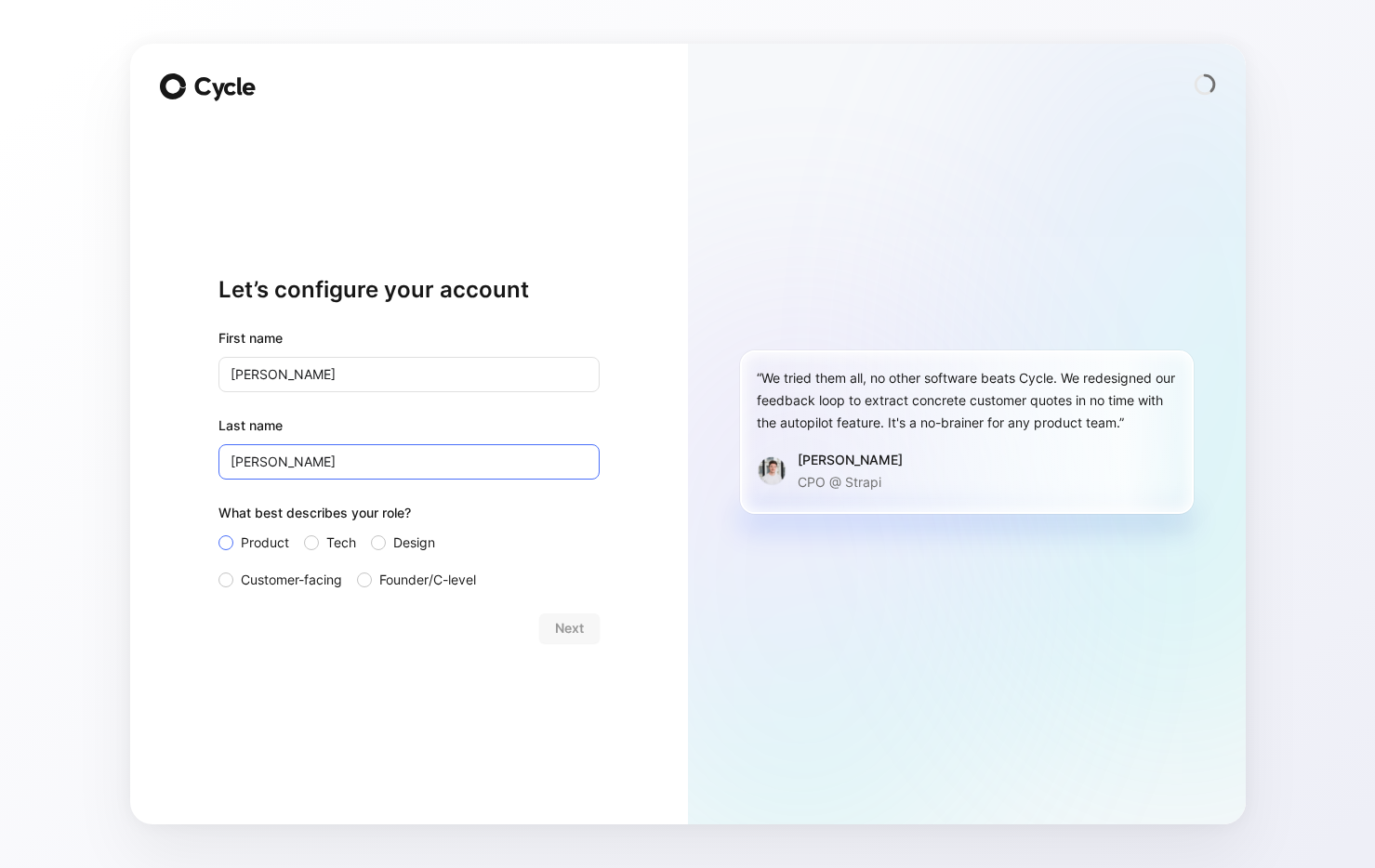 type on "[PERSON_NAME]" 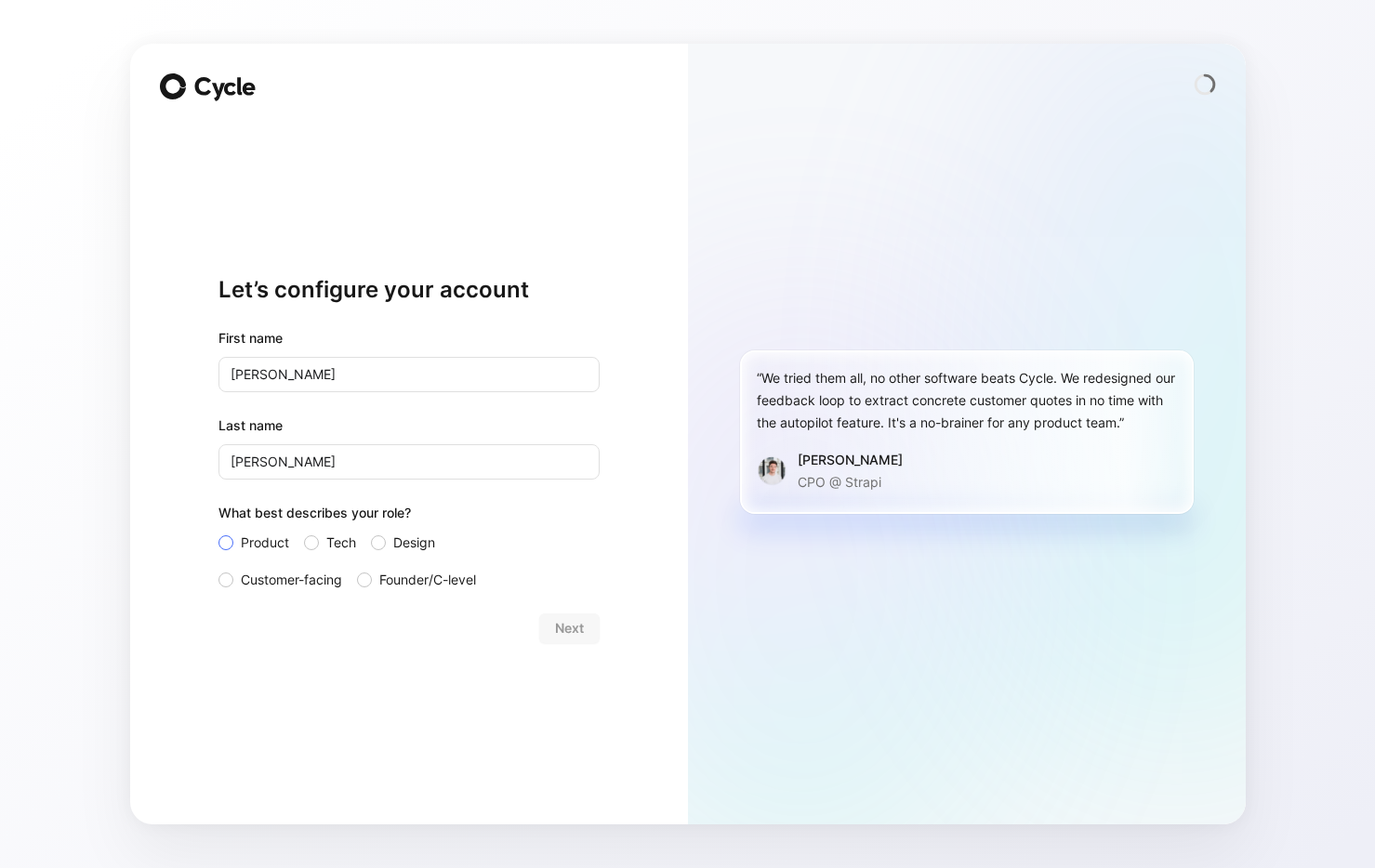click on "Product" at bounding box center (265, 543) 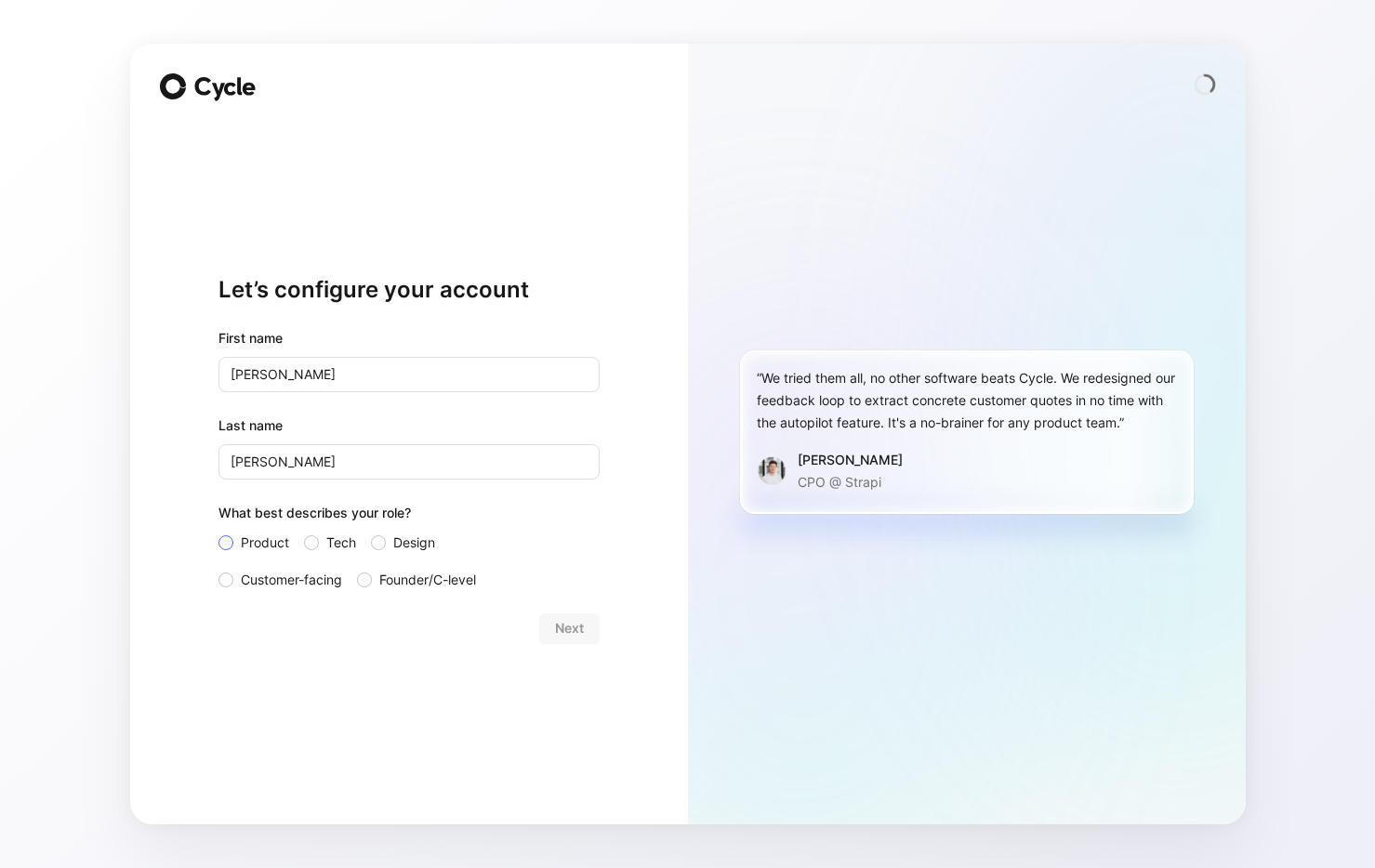 click on "Product" at bounding box center [218, 532] 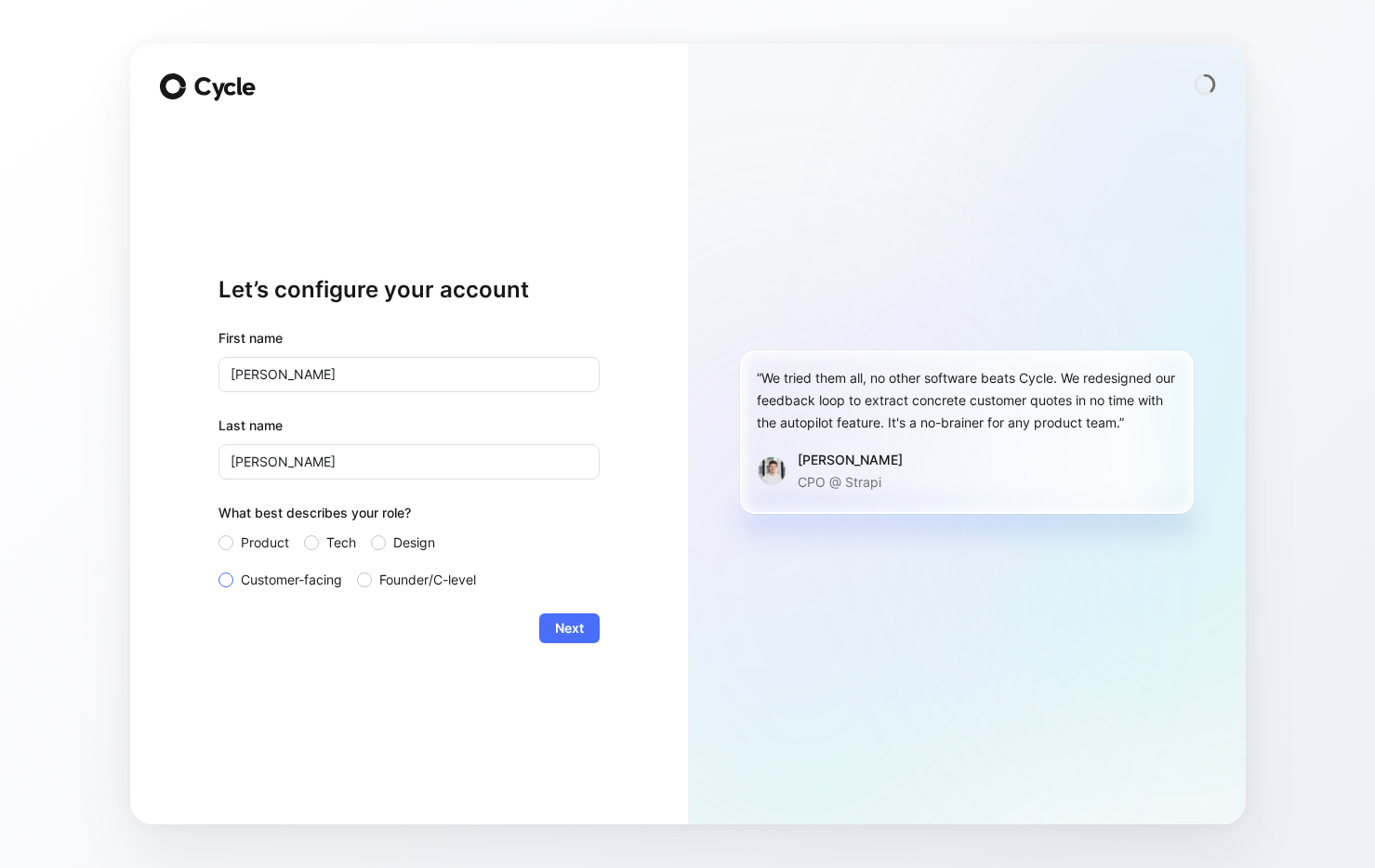 click on "Customer-facing" at bounding box center [291, 580] 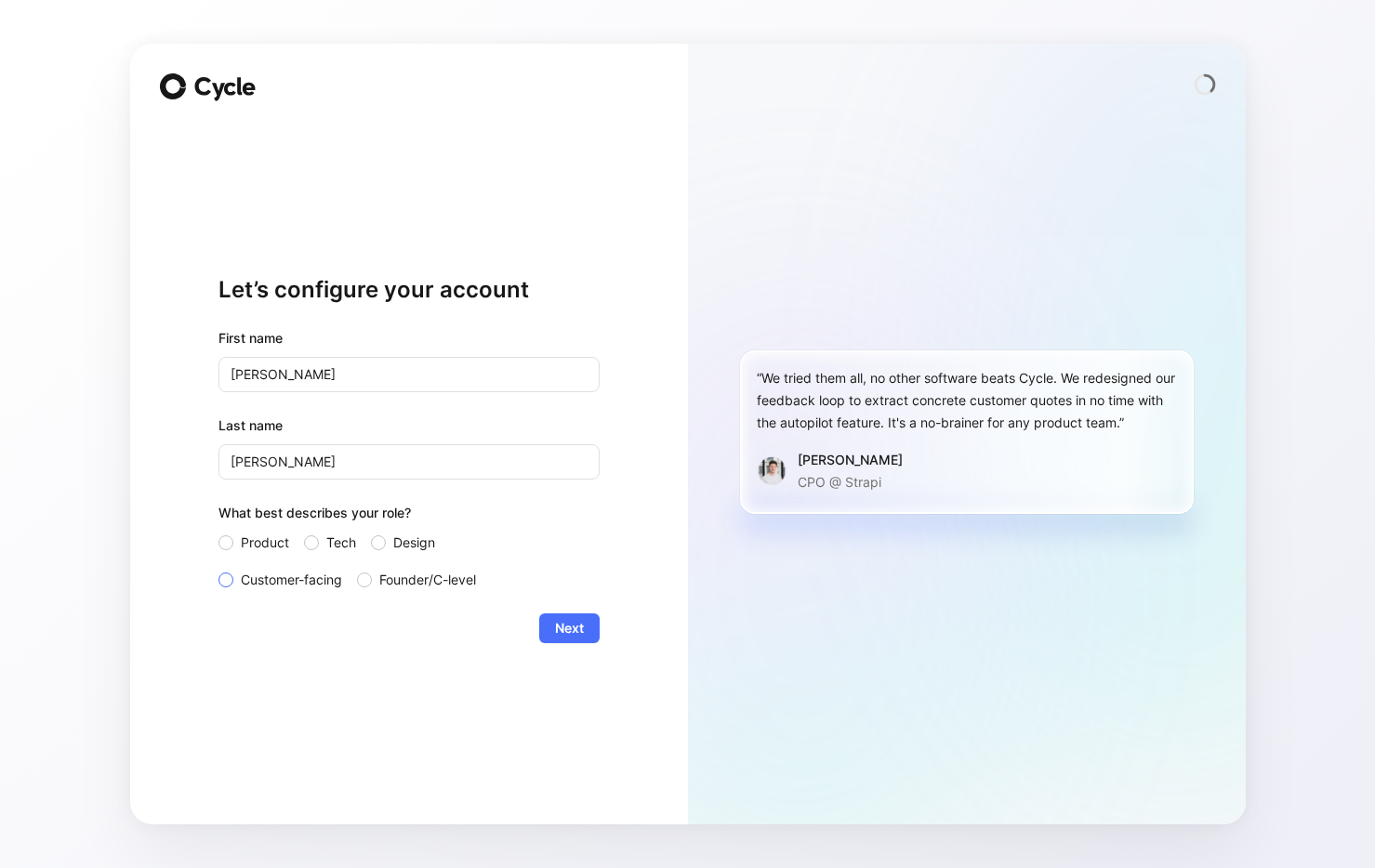 click on "Customer-facing" at bounding box center (218, 569) 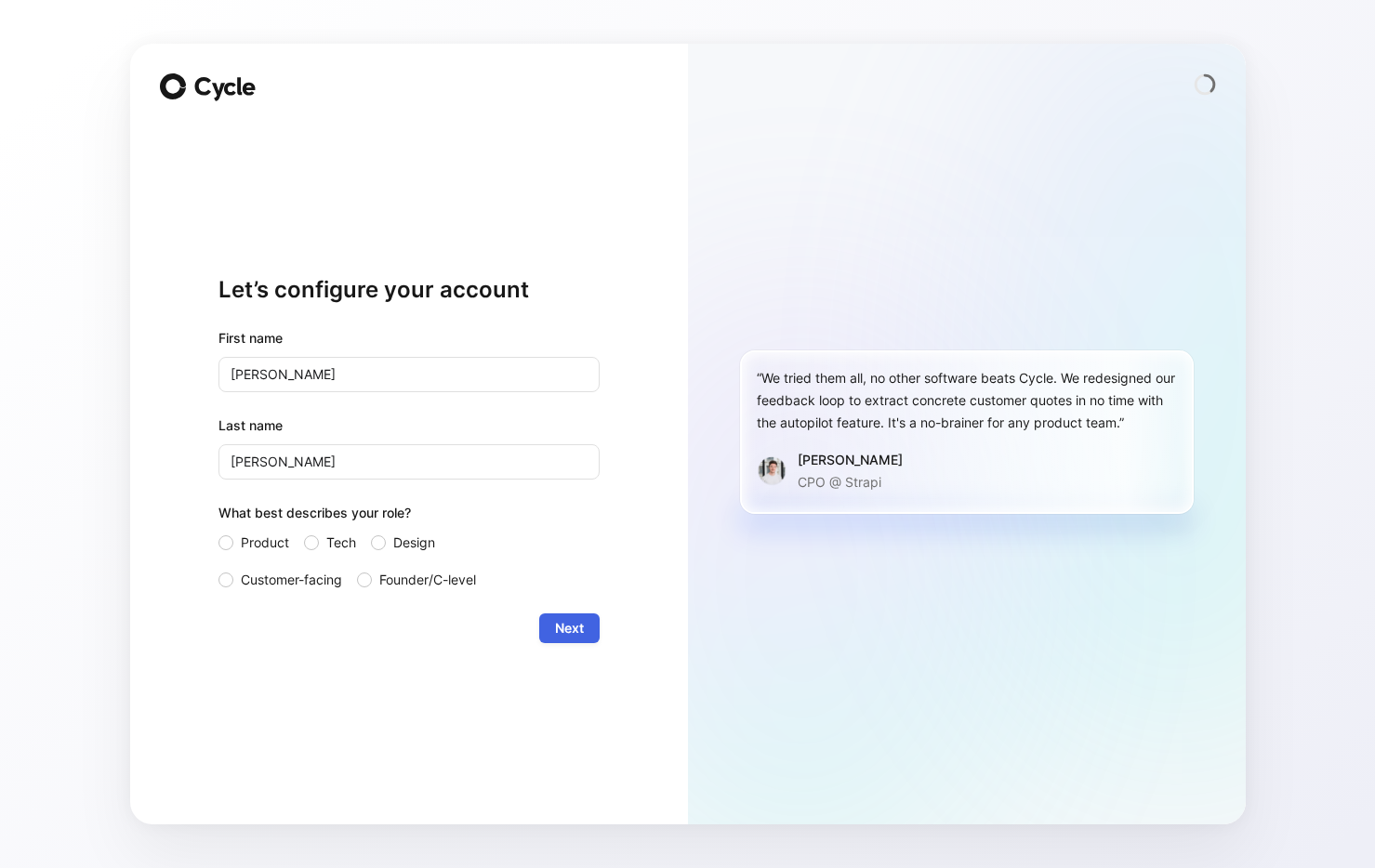 click on "Next" at bounding box center (569, 628) 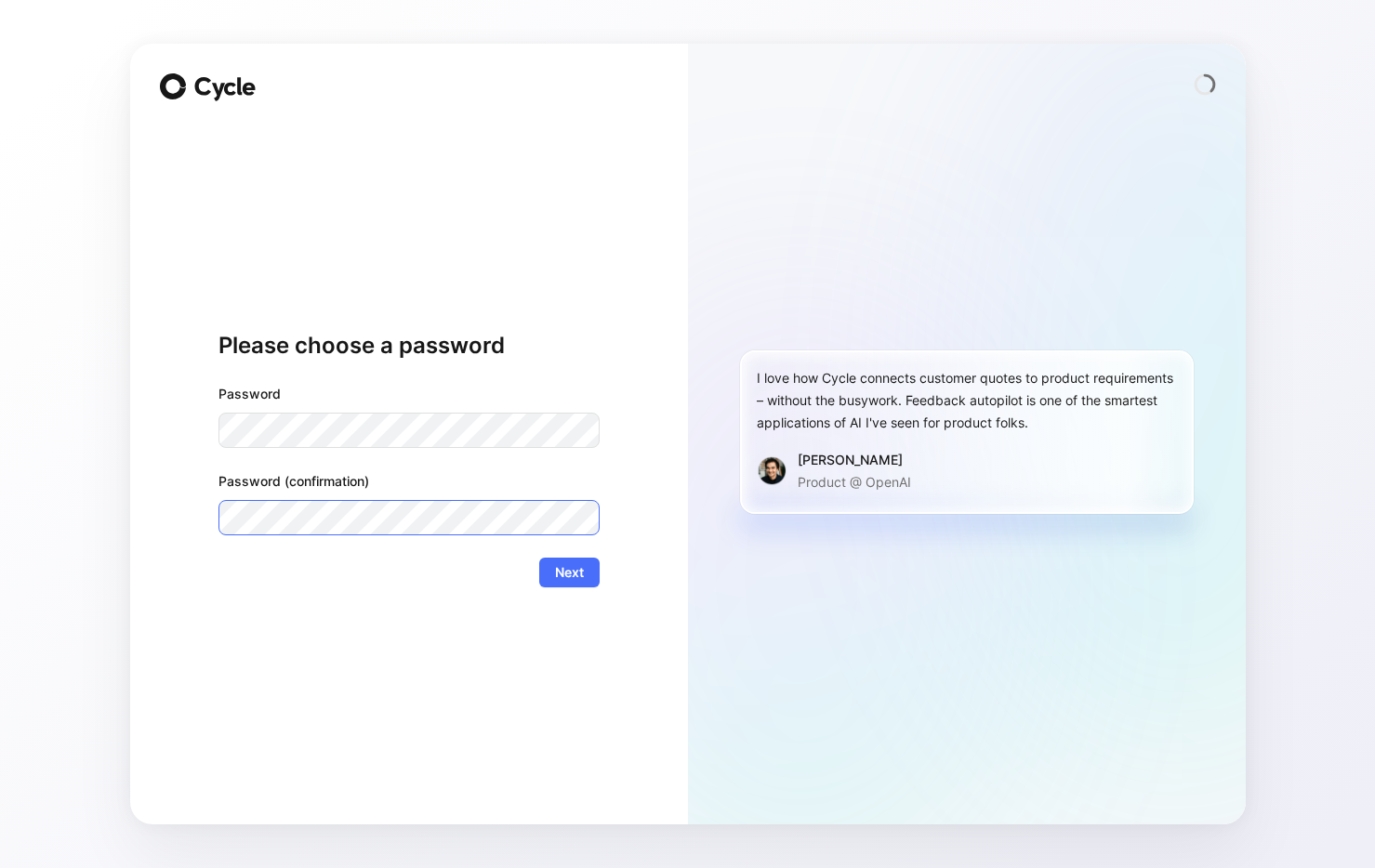 click on "Next" at bounding box center (569, 572) 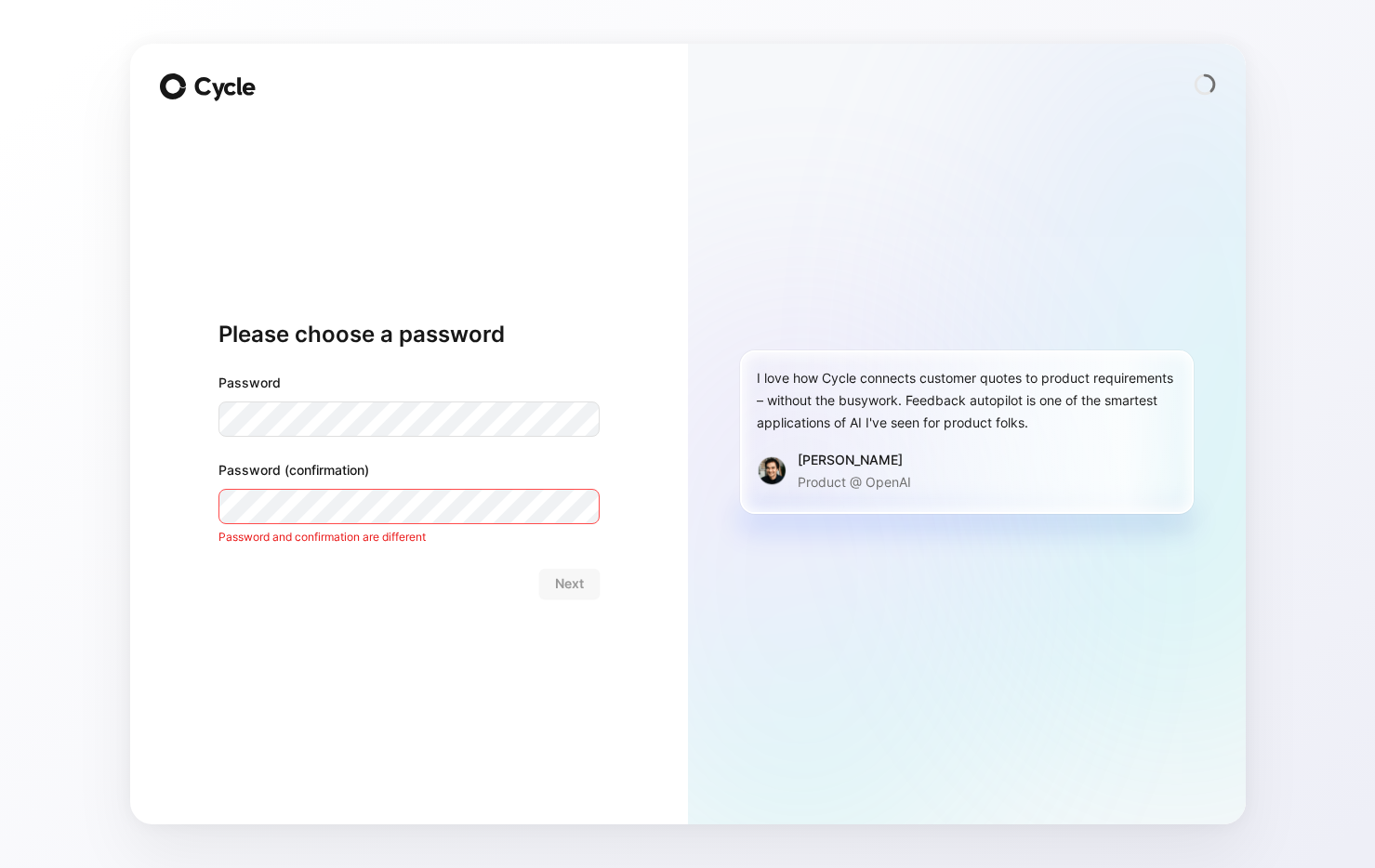 click on "Password Password (confirmation) Password and confirmation are different" at bounding box center [409, 459] 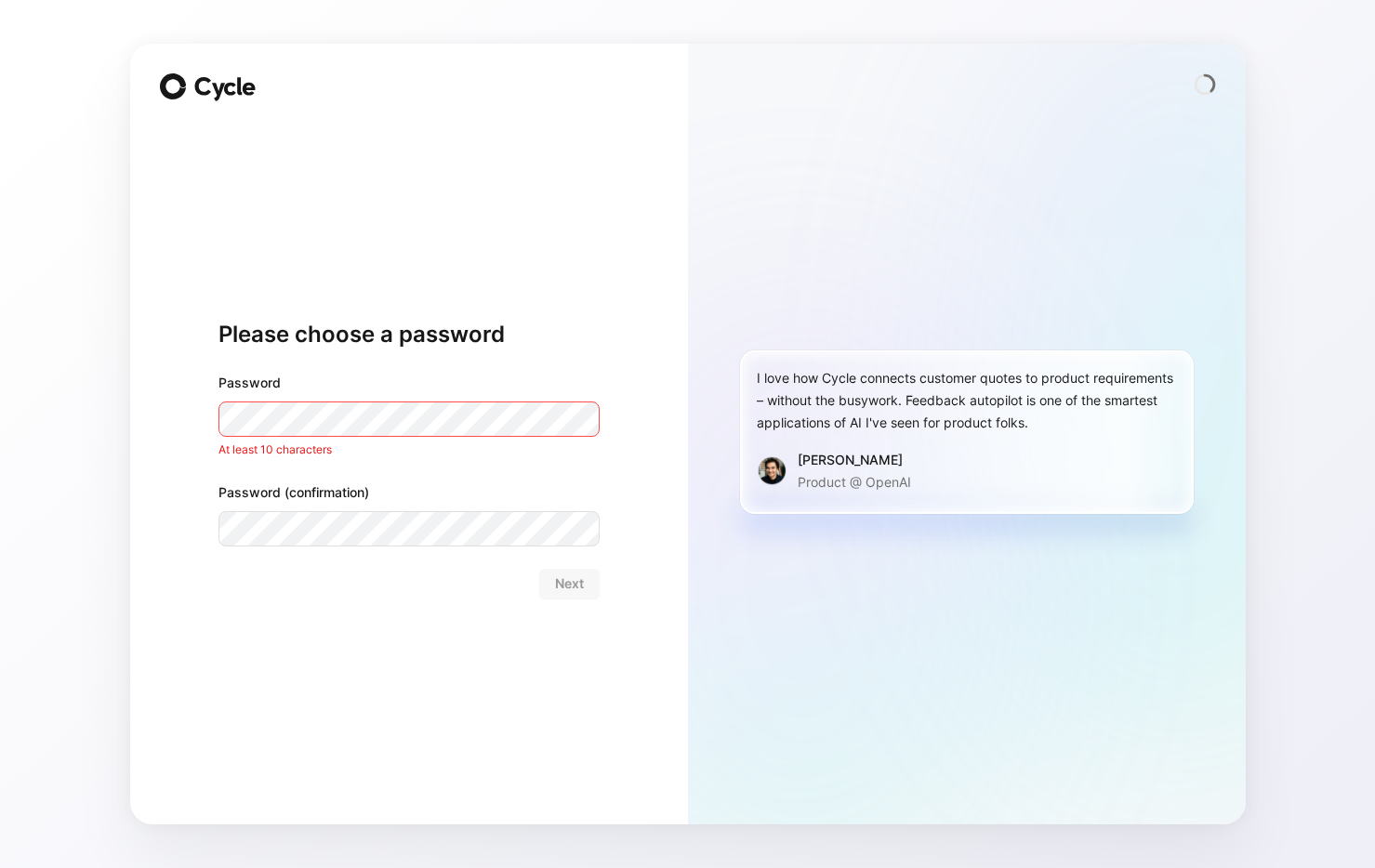 click at bounding box center (0, 868) 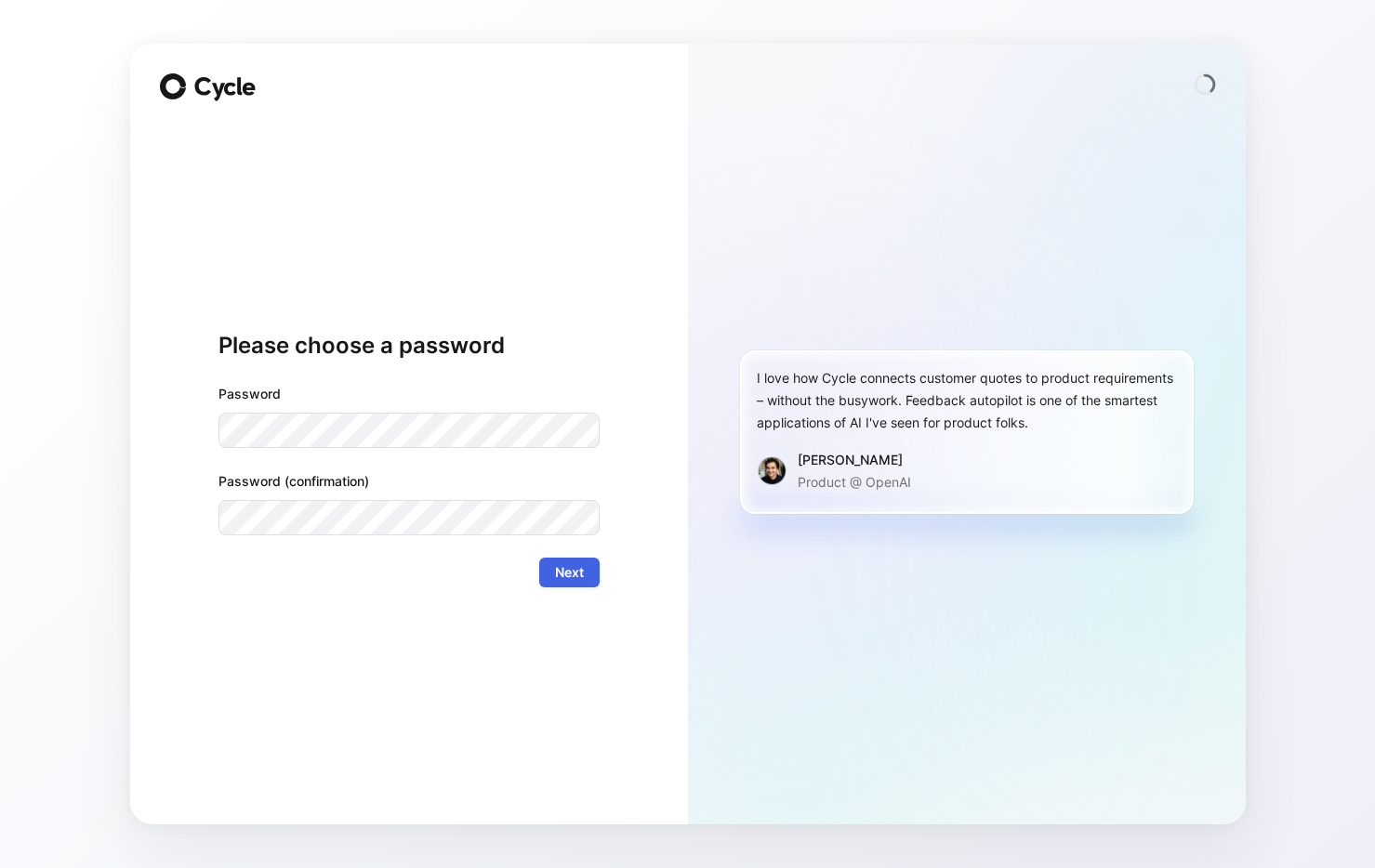 click on "Next" at bounding box center [569, 572] 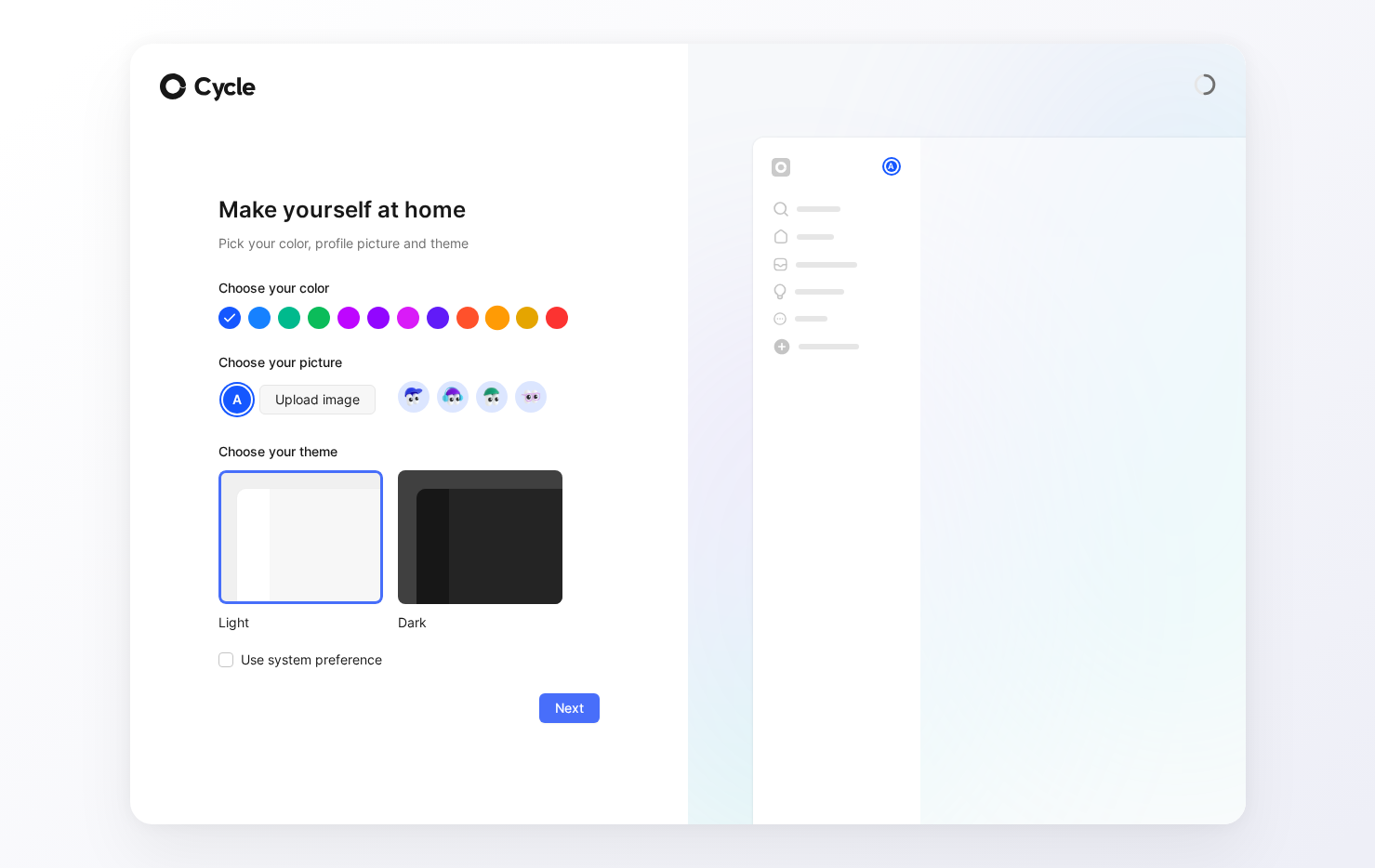 click at bounding box center (496, 318) 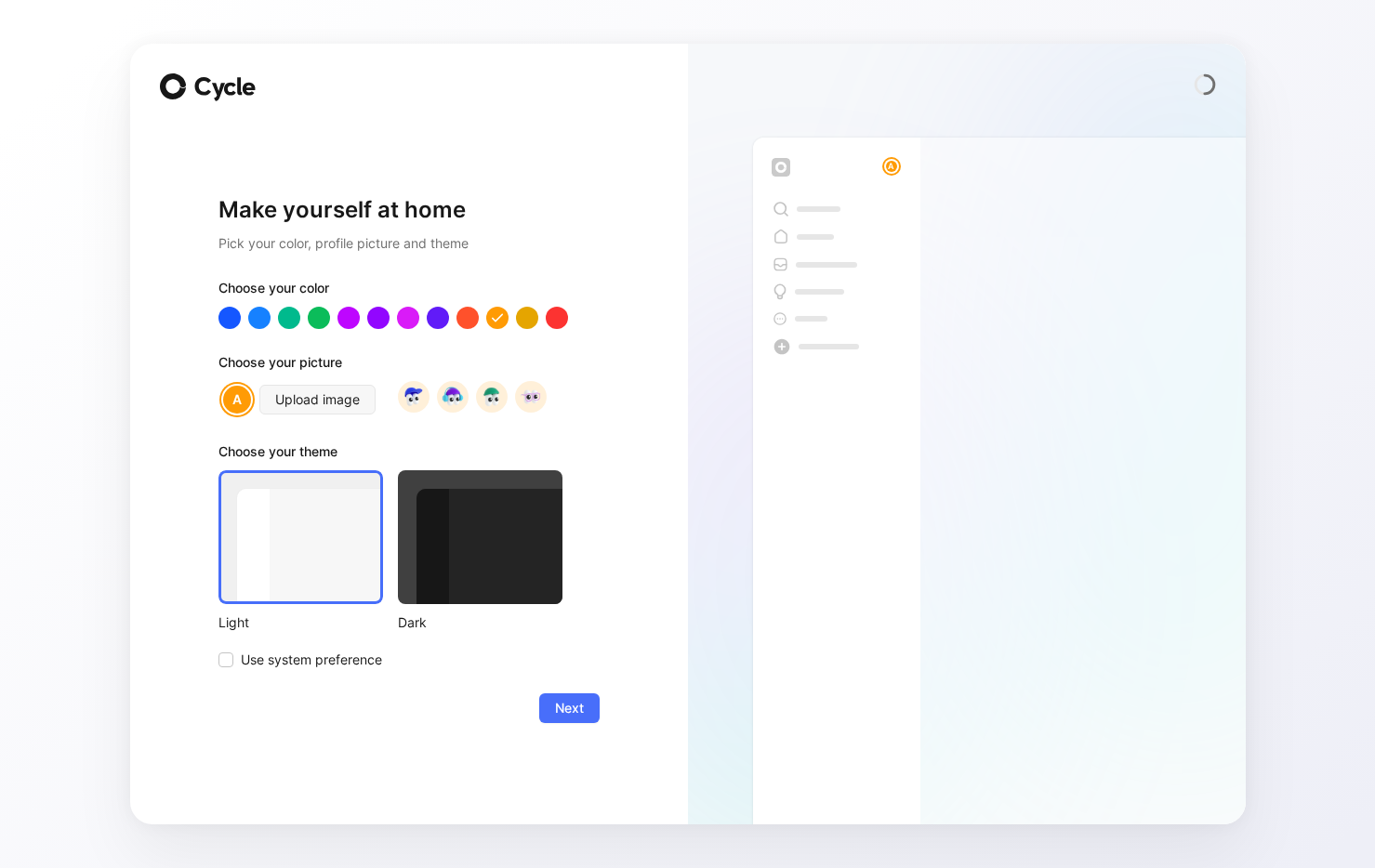 click at bounding box center (409, 318) 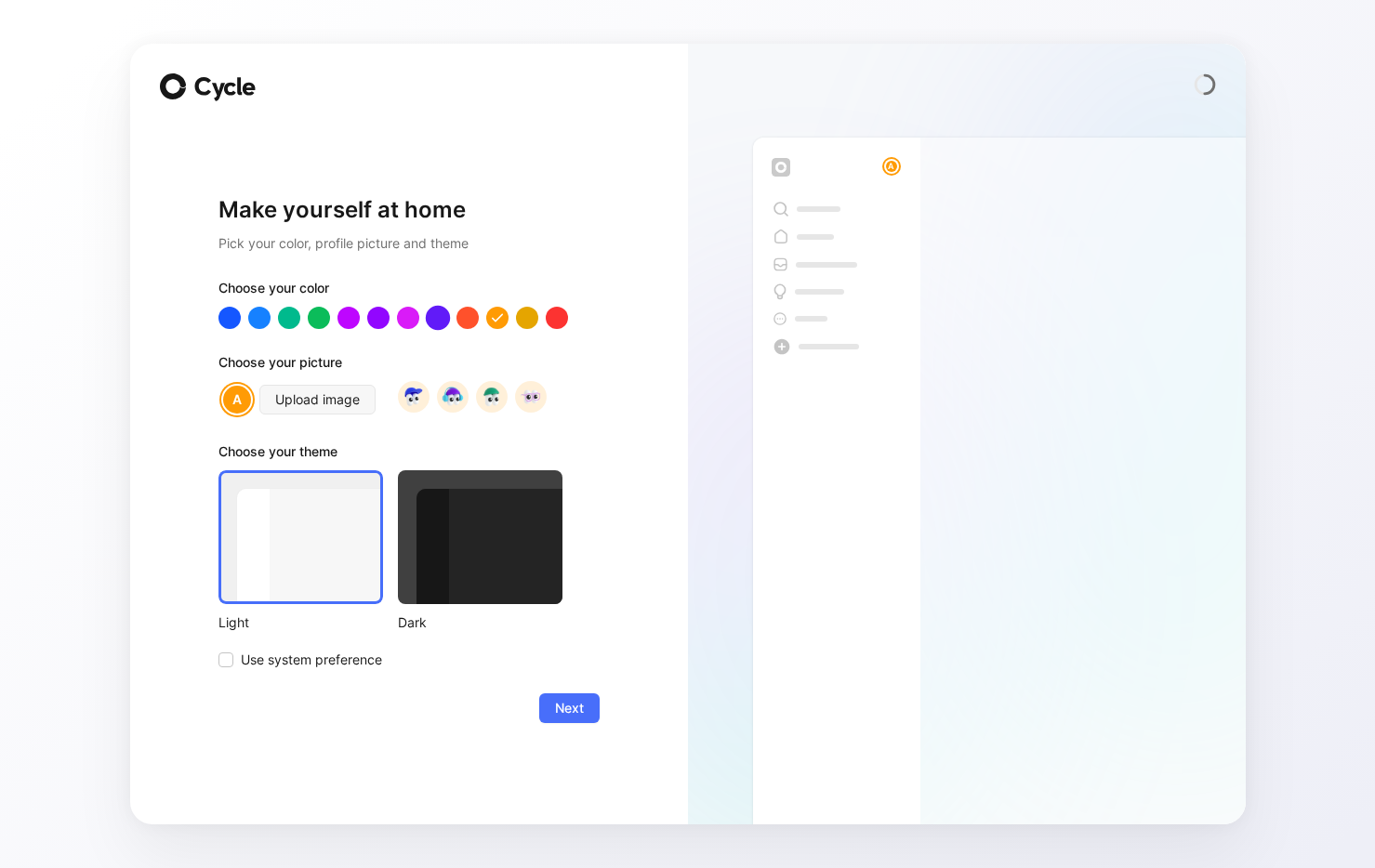 click at bounding box center (437, 318) 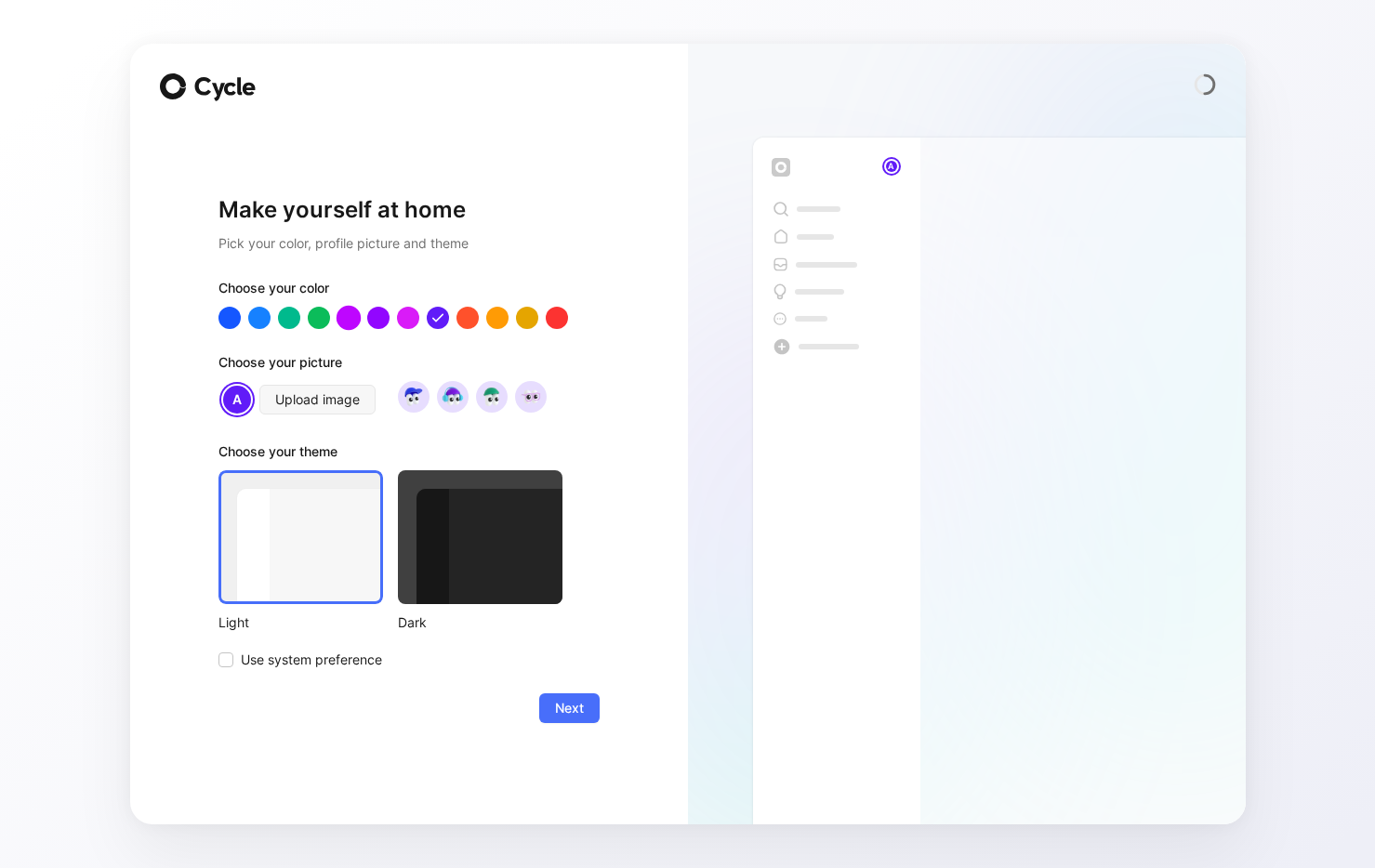 click at bounding box center [348, 318] 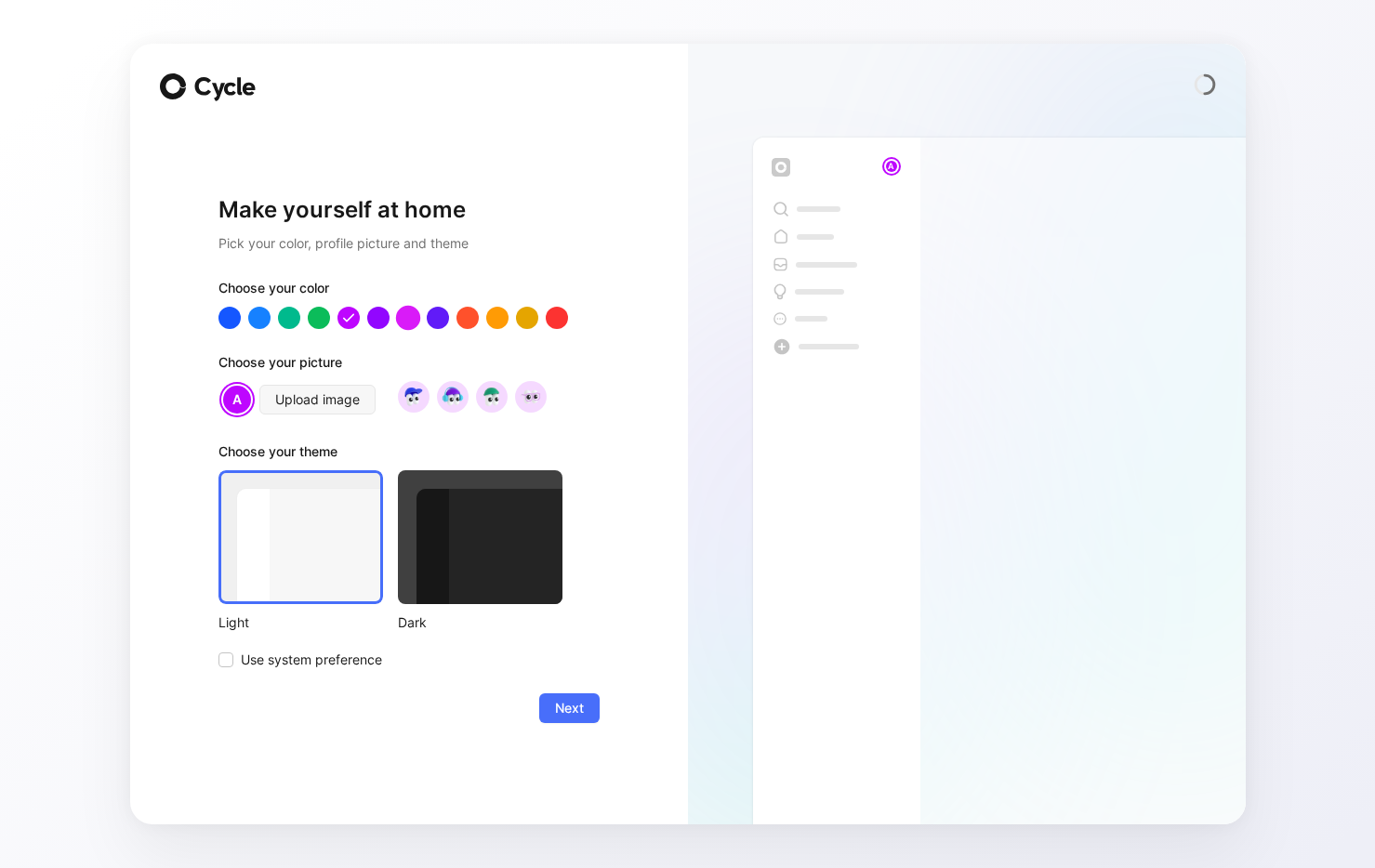 click at bounding box center (407, 318) 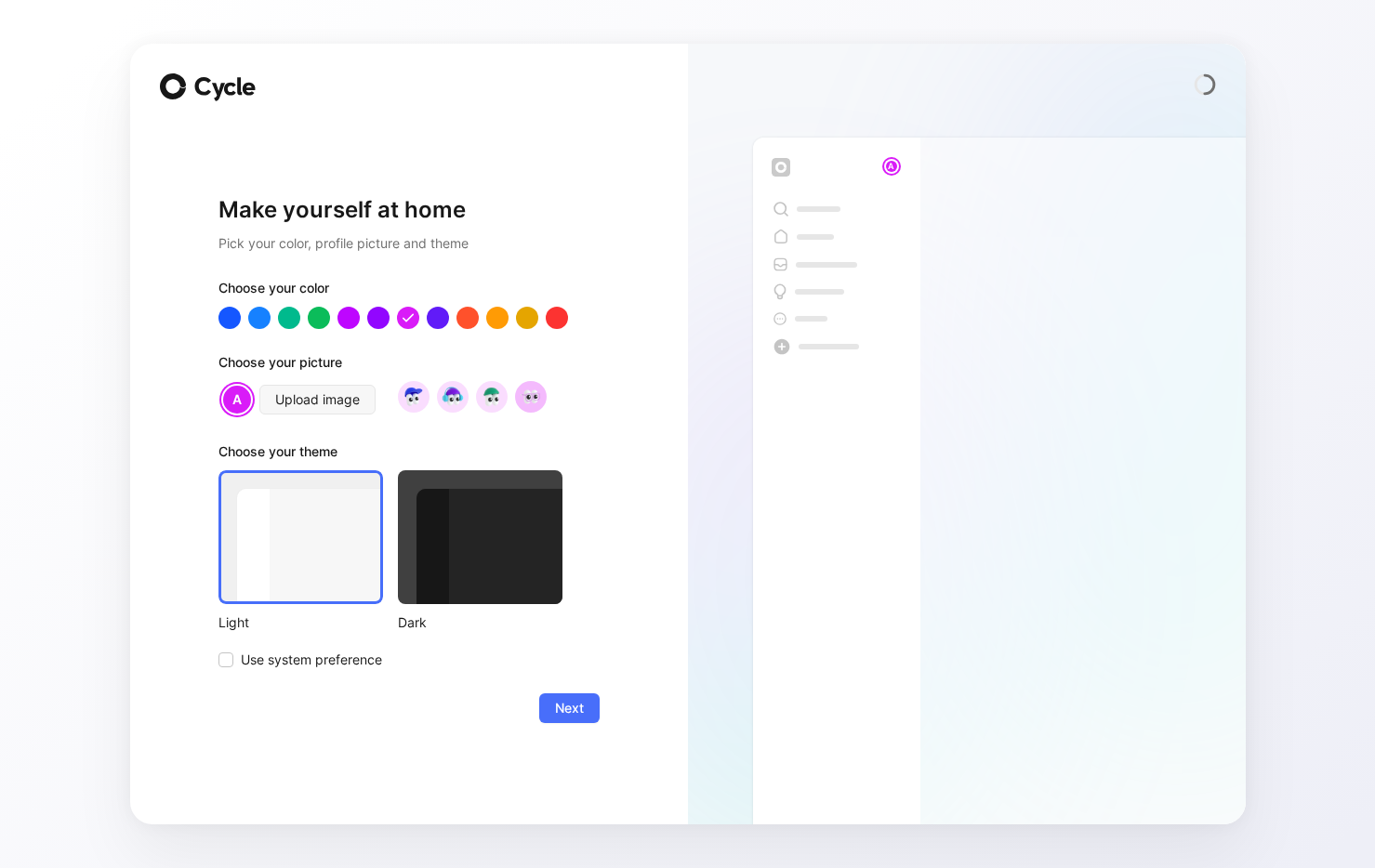 click at bounding box center [530, 396] 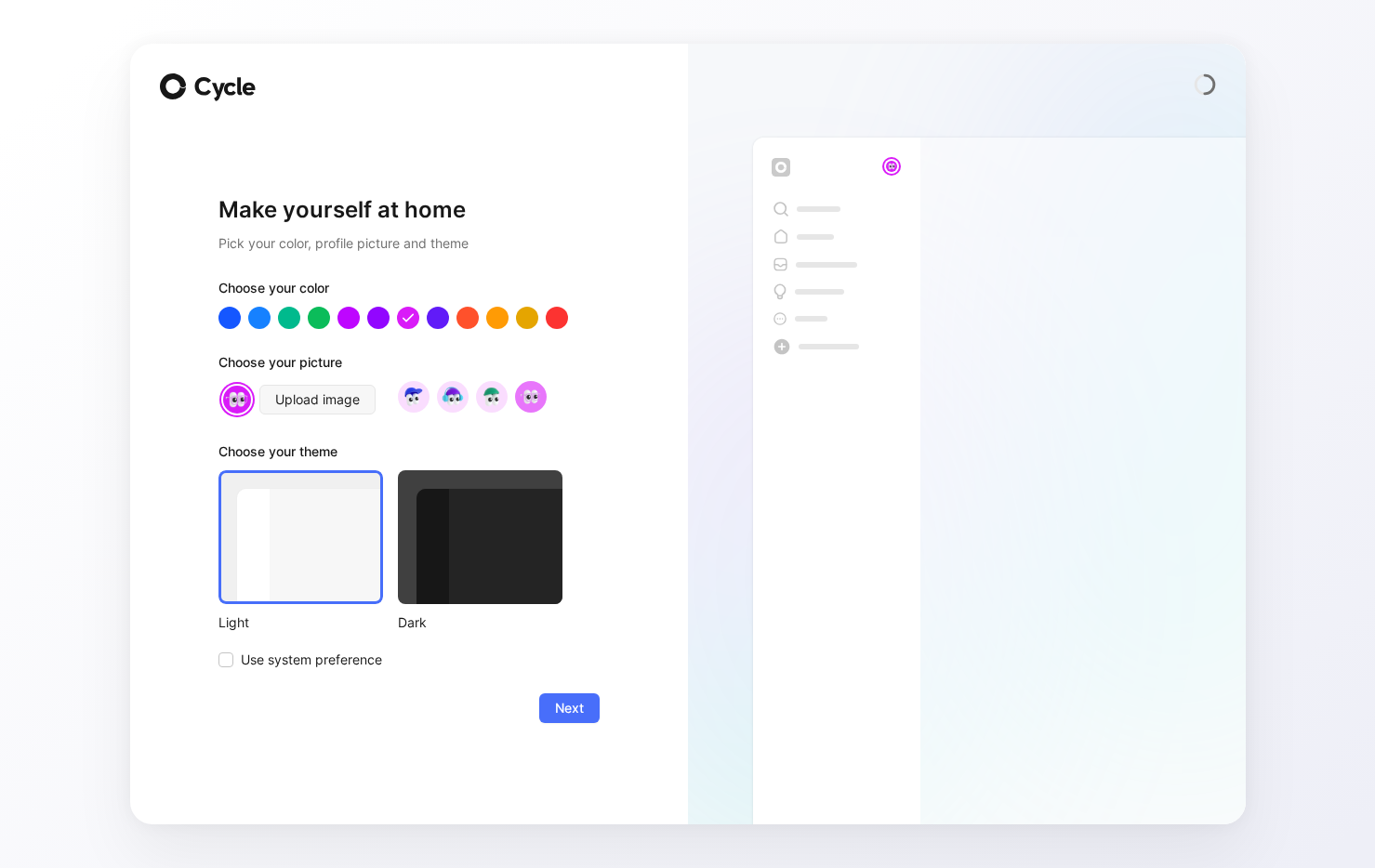click at bounding box center [480, 537] 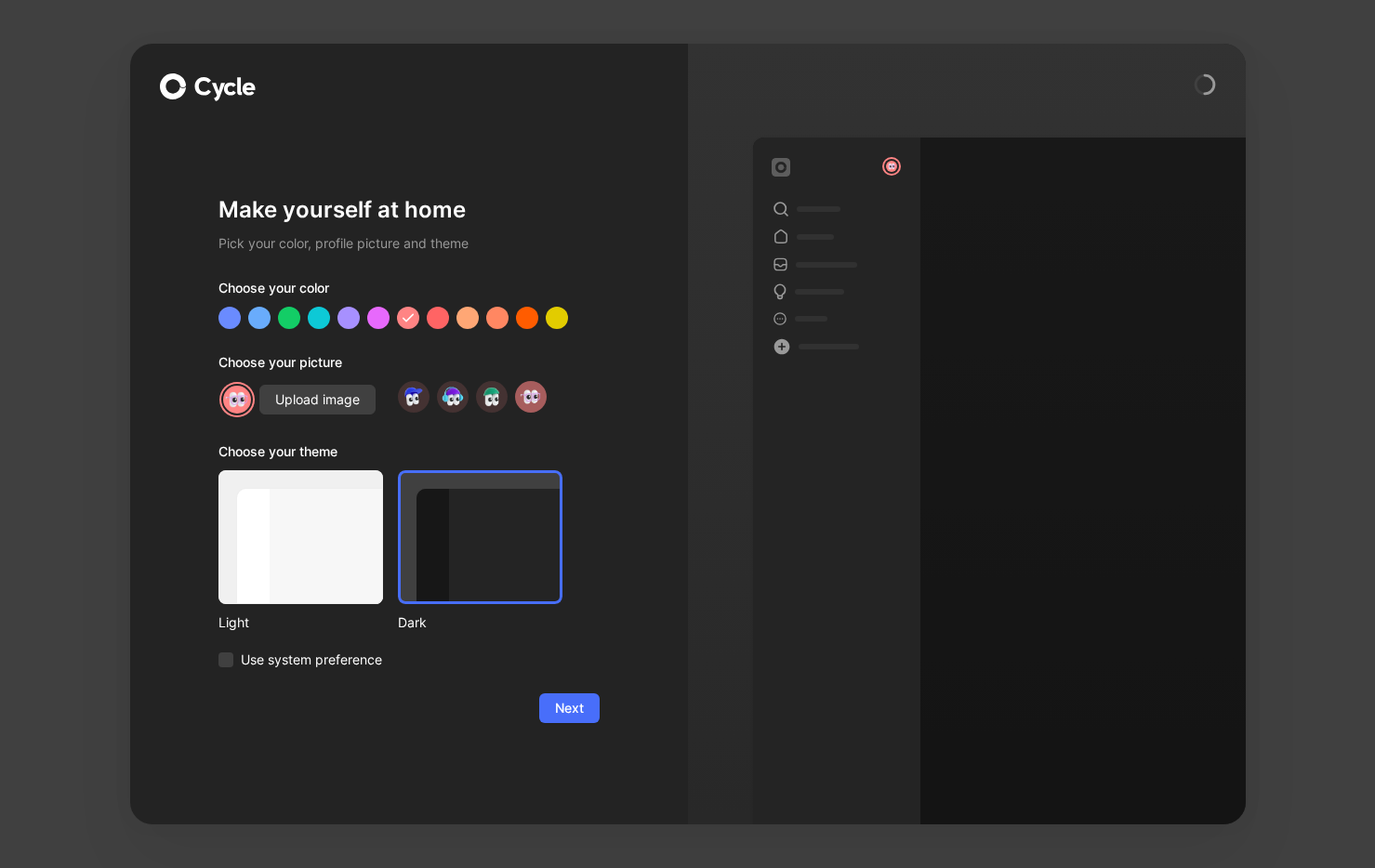 click at bounding box center (300, 537) 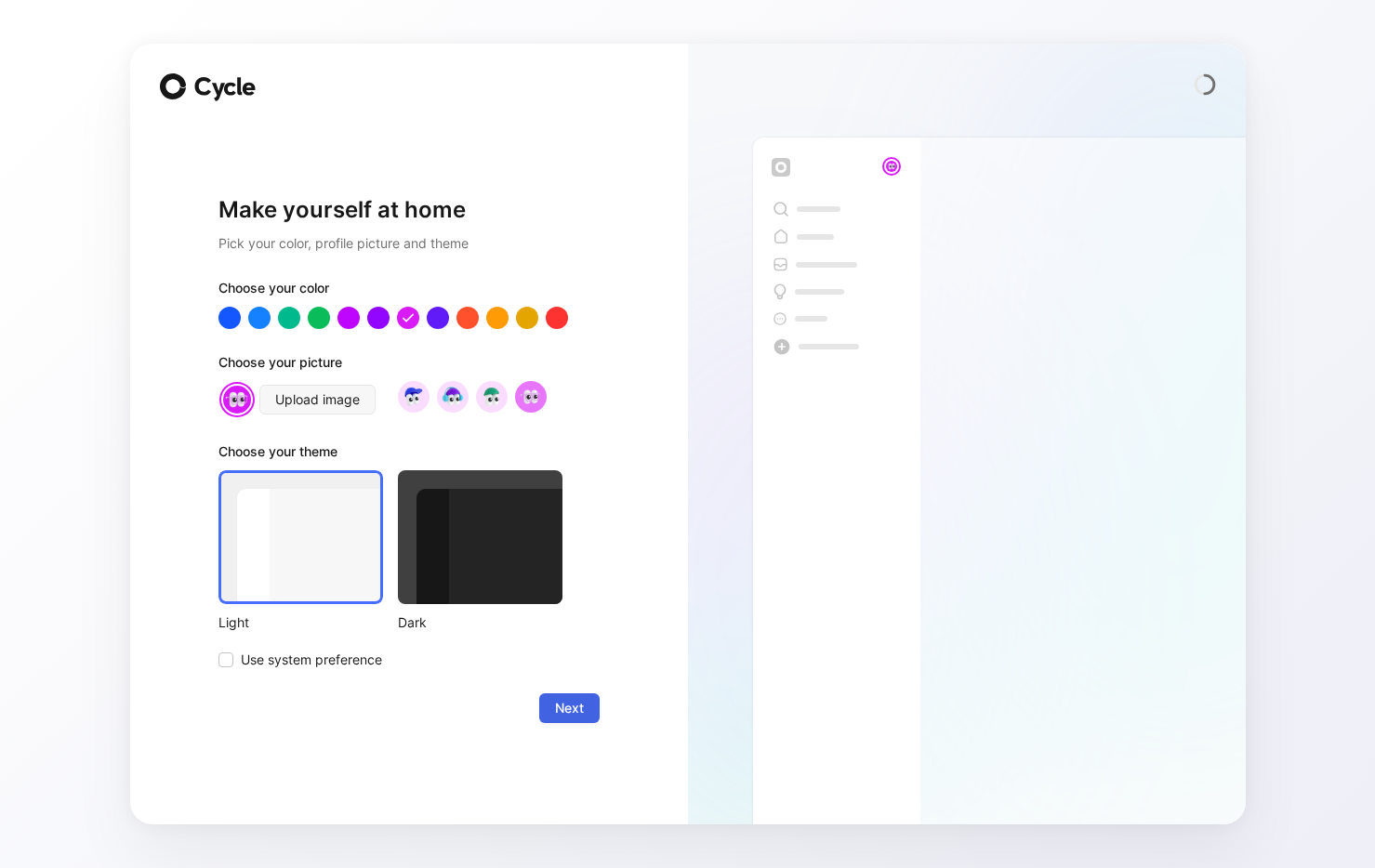 click on "Next" at bounding box center (569, 708) 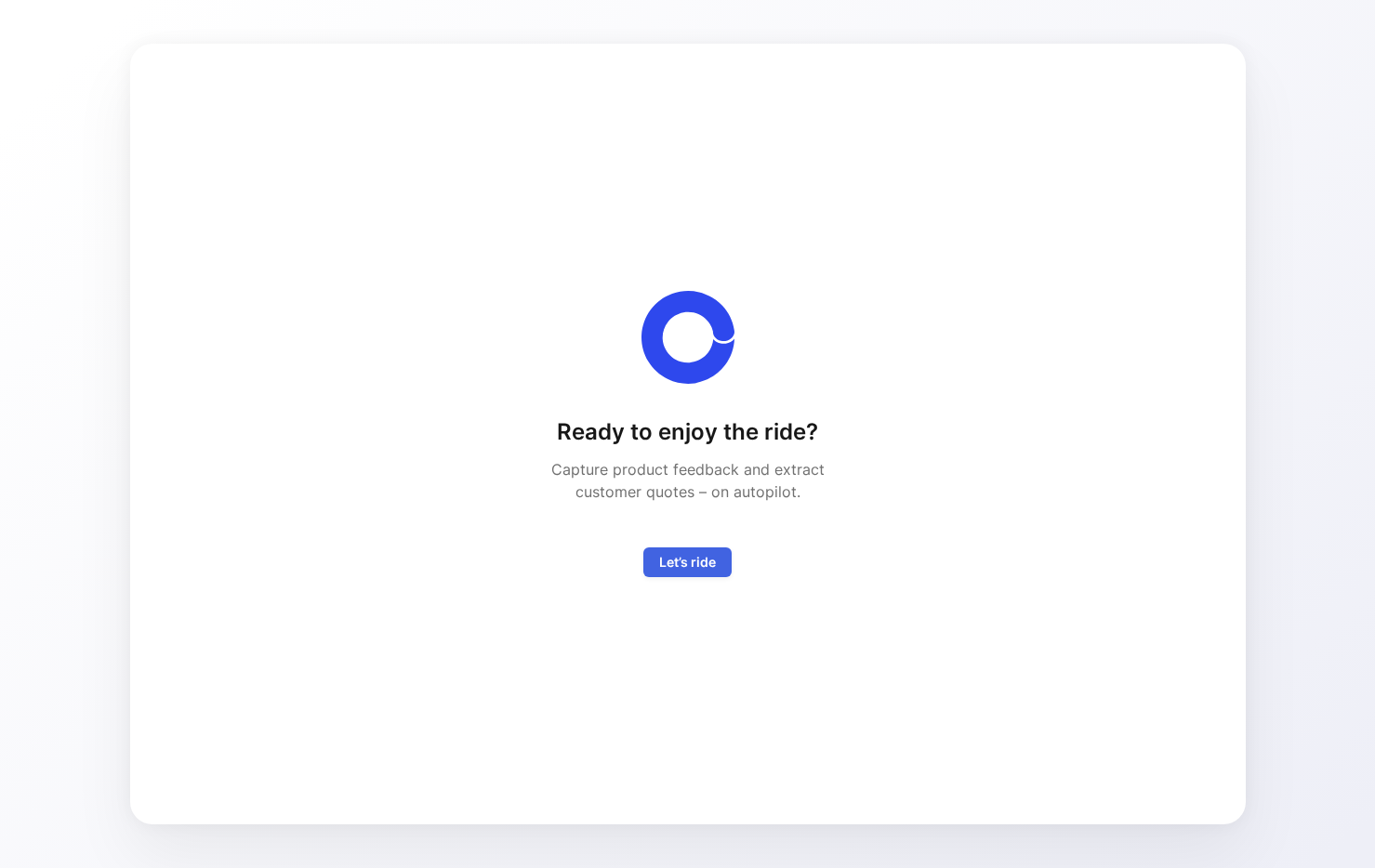 click on "Let’s ride" at bounding box center (687, 562) 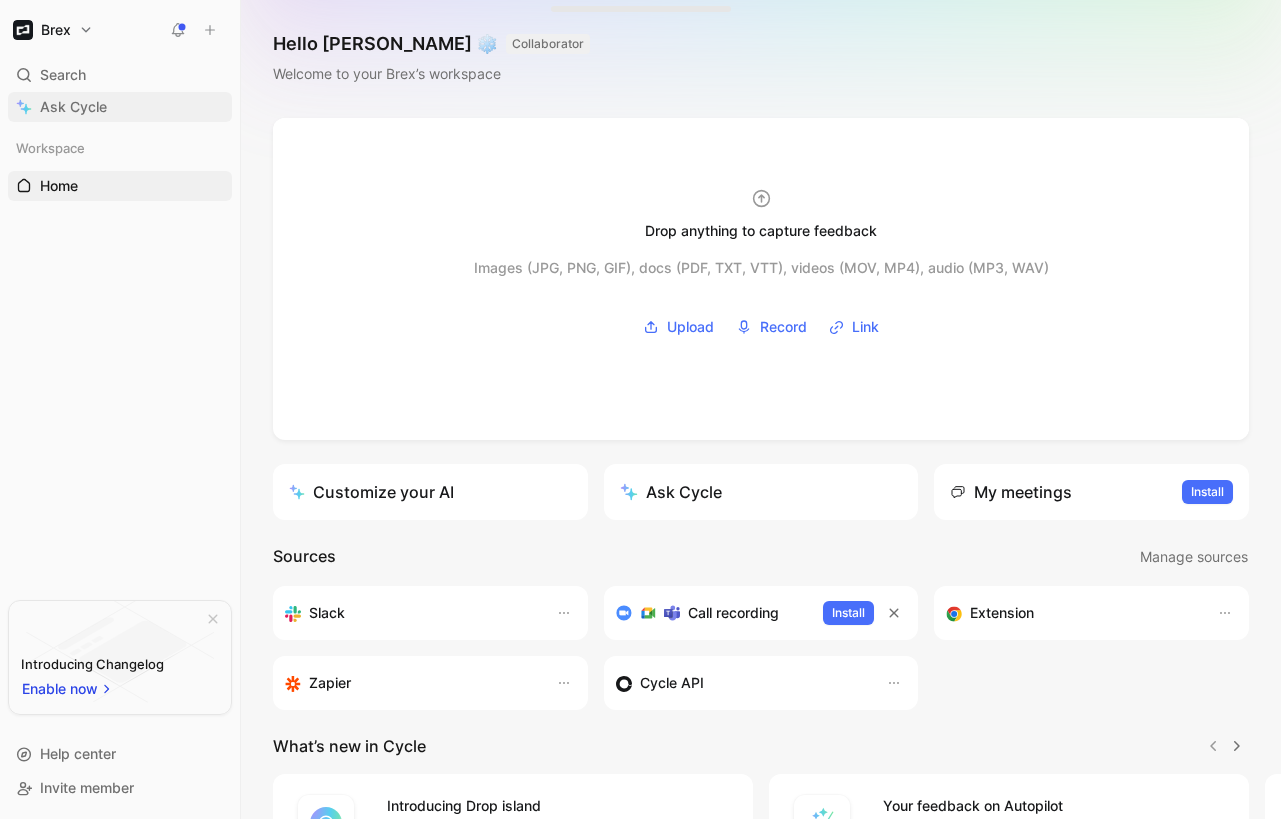 click on "Ask Cycle" at bounding box center [120, 107] 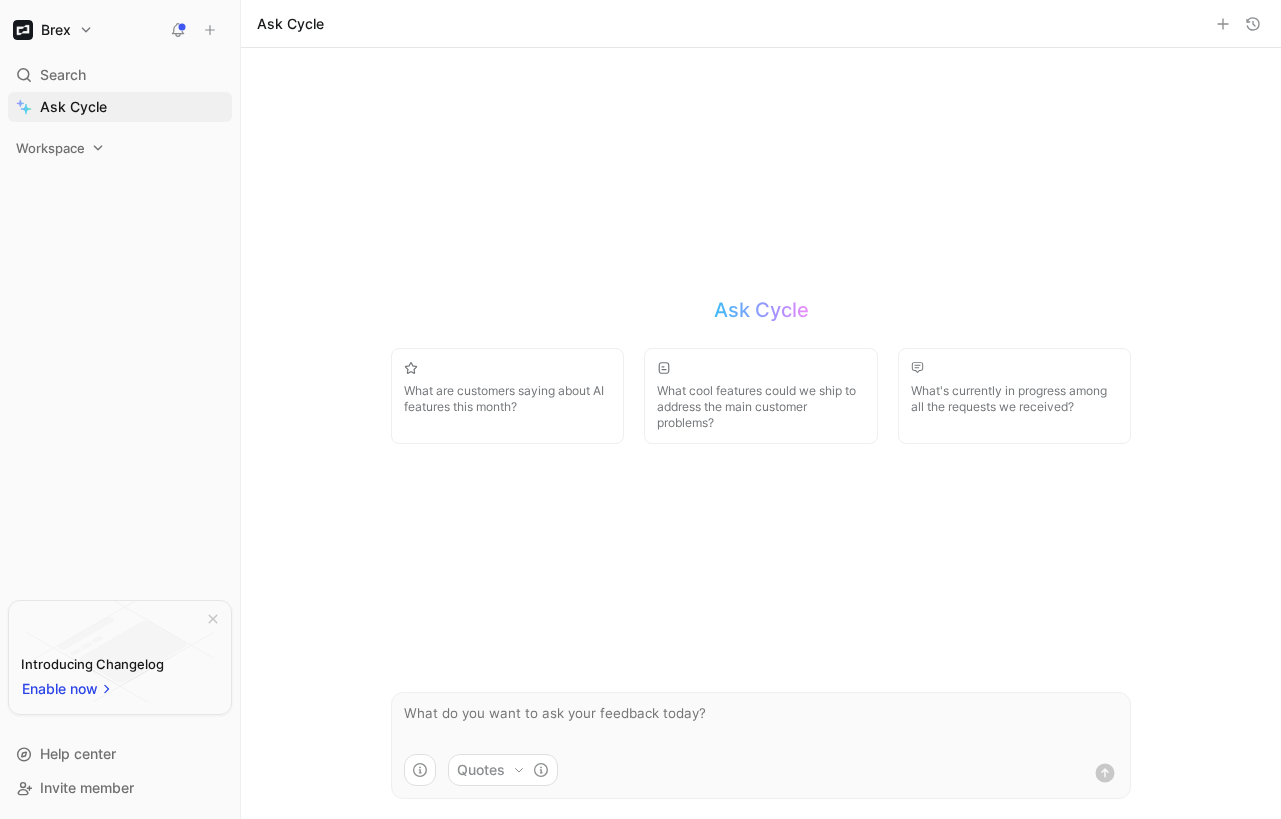 click on "Workspace" at bounding box center (120, 148) 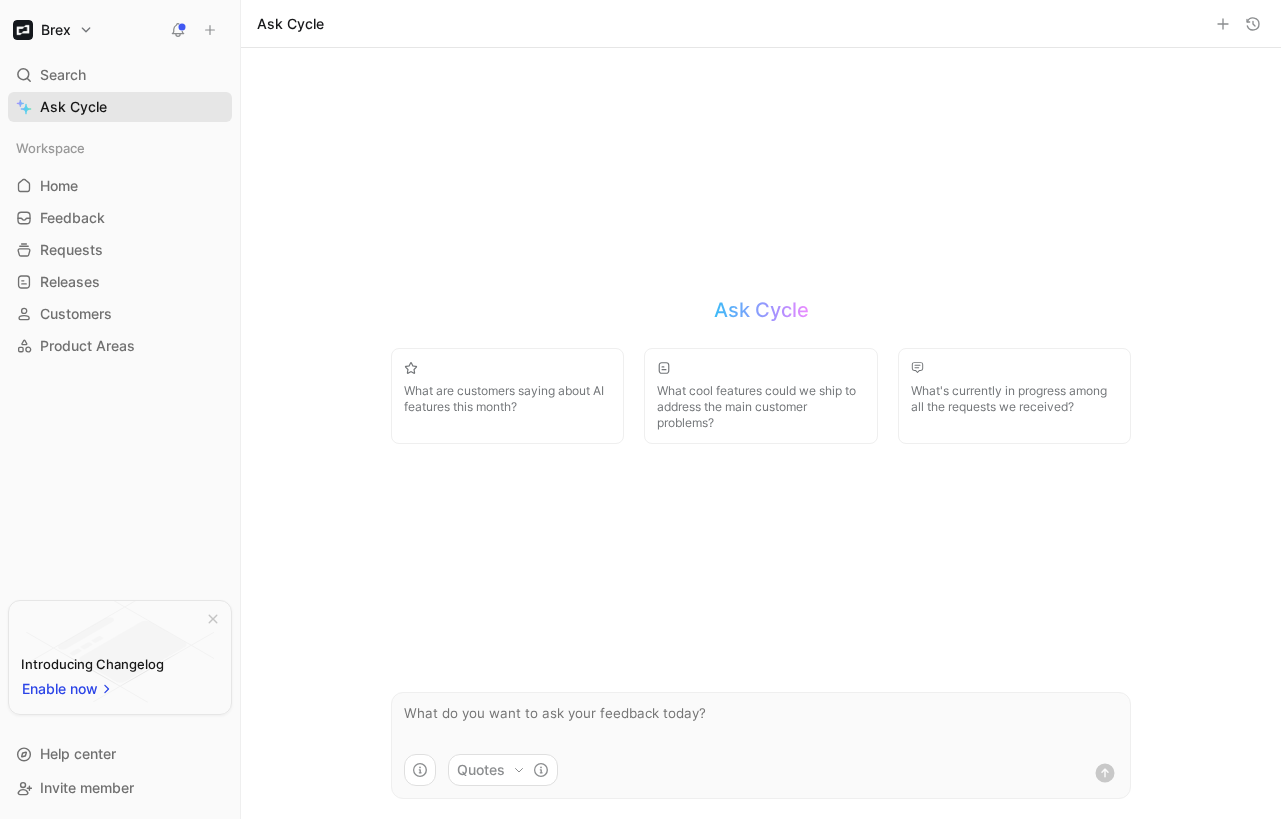 click on "Ask Cycle" at bounding box center [73, 107] 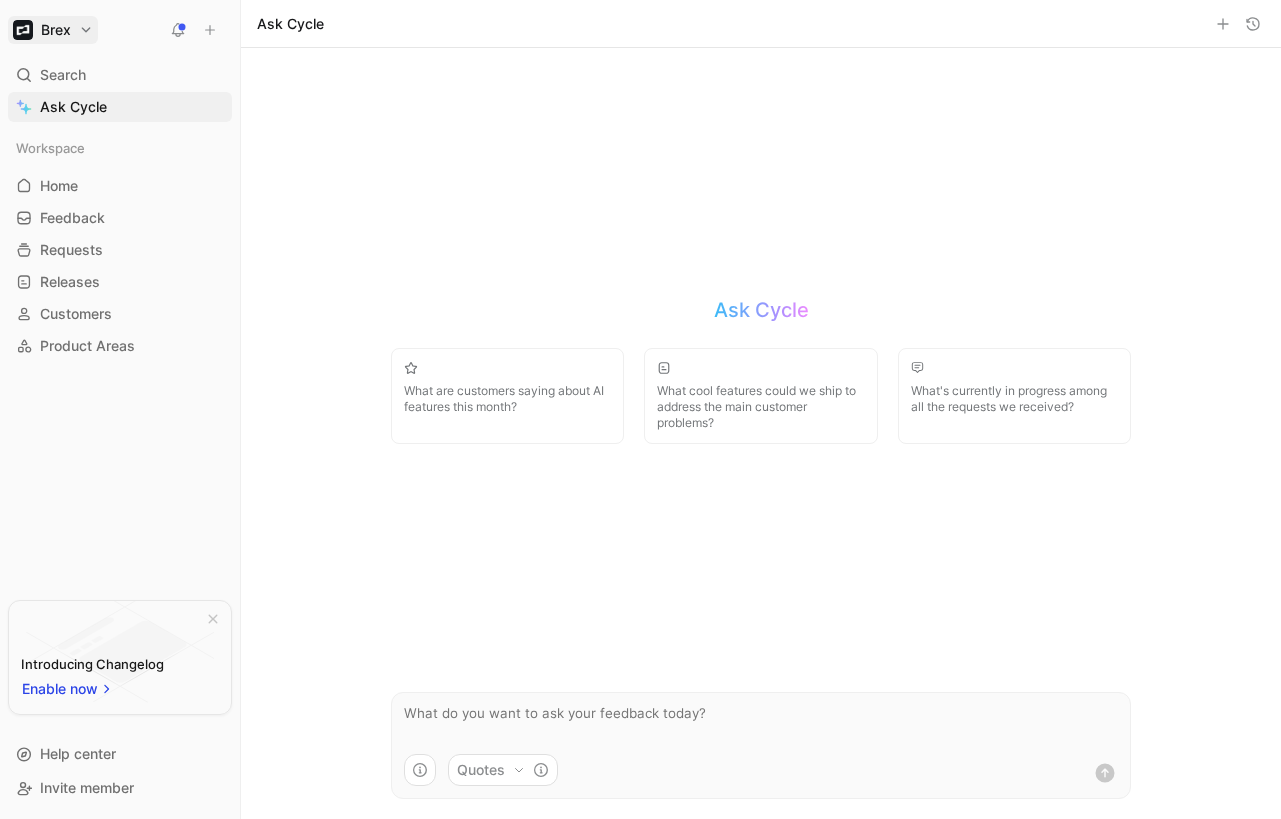 click on "Brex Search ⌘ K Ask Cycle Workspace Home G then H Feedback G then F Requests G then R Releases G then L Customers Product Areas
To pick up a draggable item, press the space bar.
While dragging, use the arrow keys to move the item.
Press space again to drop the item in its new position, or press escape to cancel.
Introducing Changelog Enable now Help center Invite member Ask Cycle Ask Cycle What are customers saying about AI features this month? What cool features could we ship to address the main customer problems? What's currently in progress among all the requests we received? Quotes [PERSON_NAME] [PERSON_NAME] [EMAIL_ADDRESS][DOMAIN_NAME] Account settings Switch to dark mode T then S Workspace settings G then S Add workspace Log out" at bounding box center [640, 409] 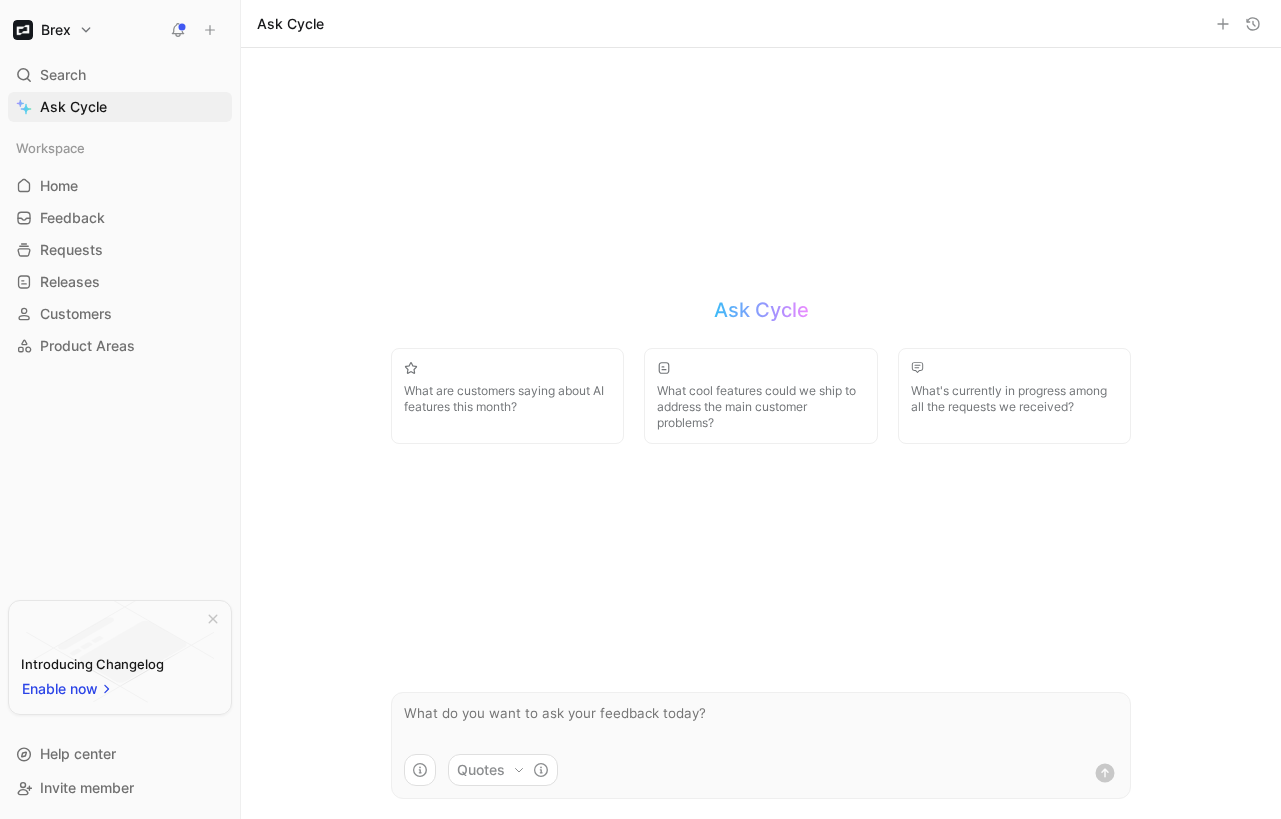 click on "Brex Search ⌘ K Ask Cycle Workspace Home G then H Feedback G then F Requests G then R Releases G then L Customers Product Areas
To pick up a draggable item, press the space bar.
While dragging, use the arrow keys to move the item.
Press space again to drop the item in its new position, or press escape to cancel.
Introducing Changelog Enable now Help center Invite member Ask Cycle Ask Cycle What are customers saying about AI features this month? What cool features could we ship to address the main customer problems? What's currently in progress among all the requests we received? Quotes" at bounding box center (640, 409) 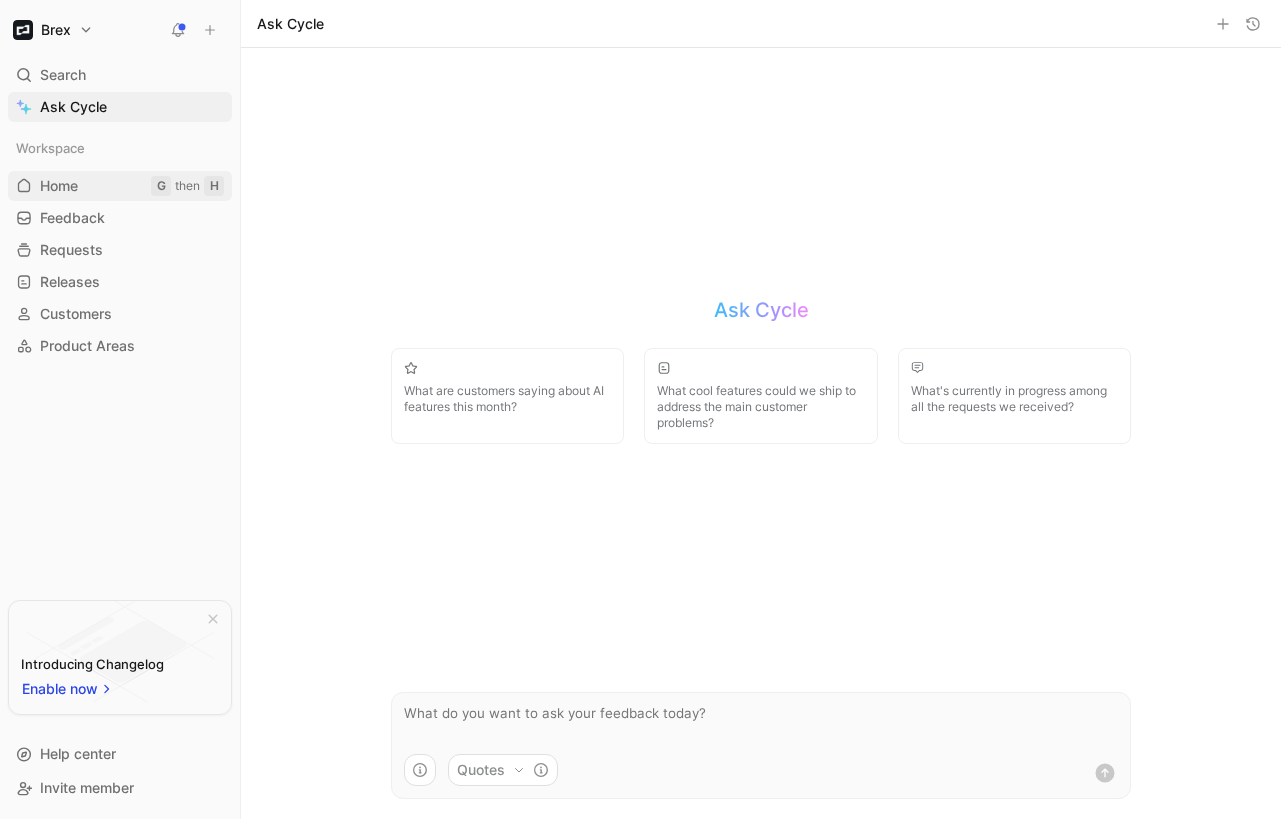 click on "Home G then H" at bounding box center [120, 186] 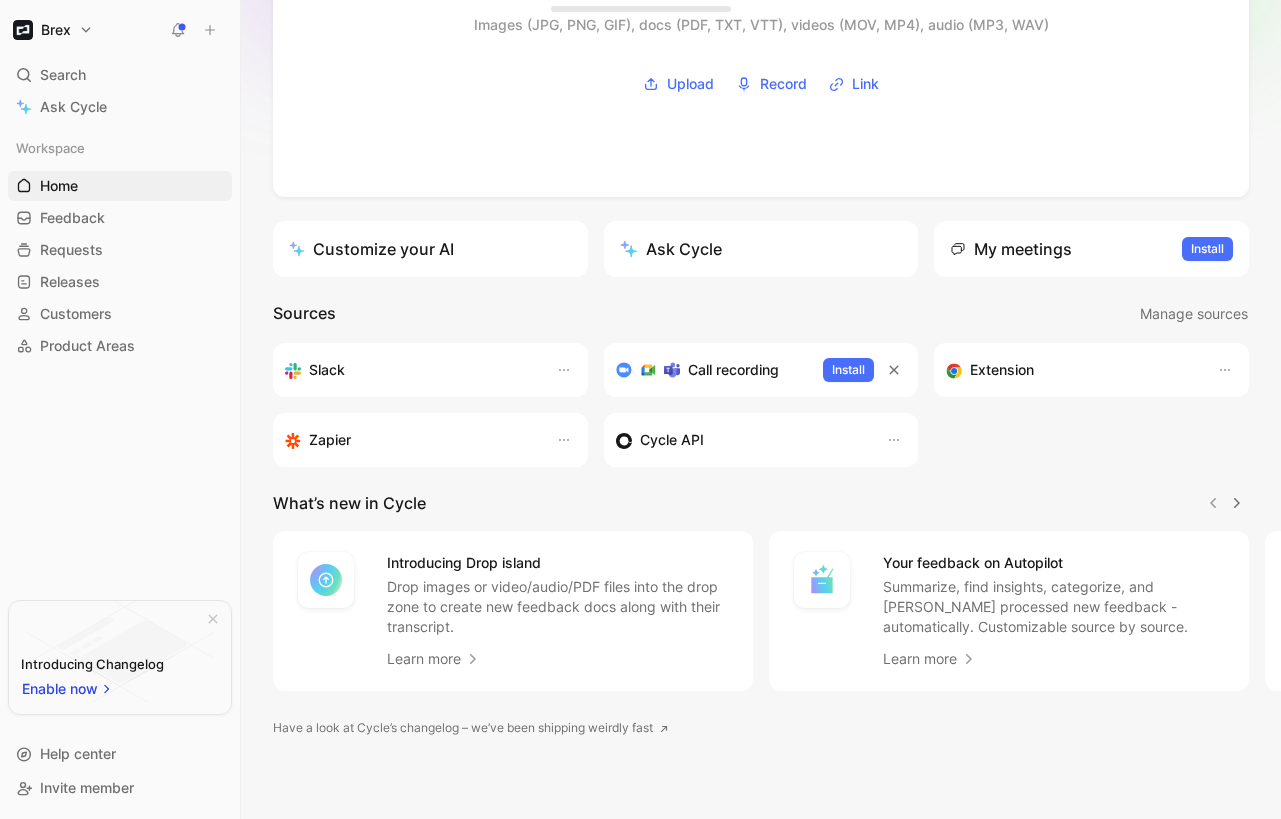scroll, scrollTop: 0, scrollLeft: 0, axis: both 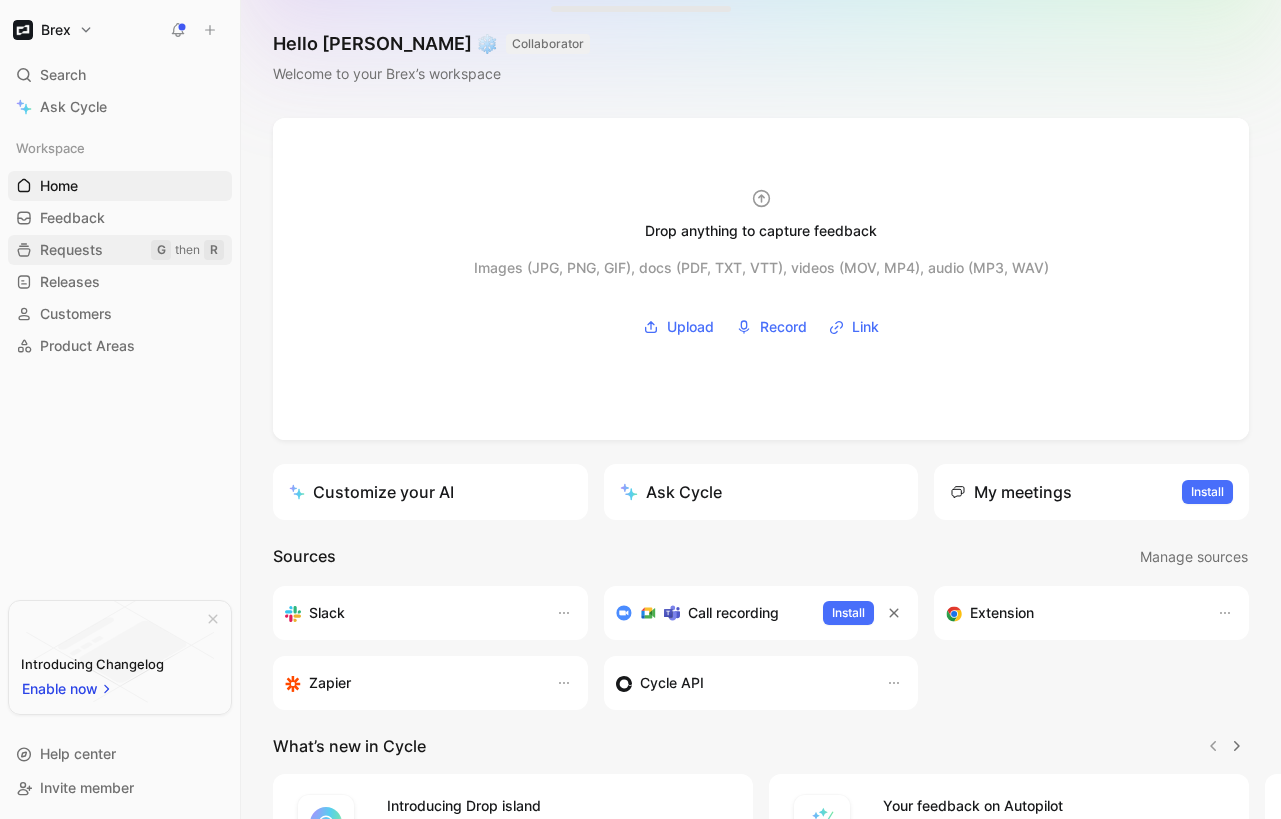 click on "Requests G then R" at bounding box center (120, 250) 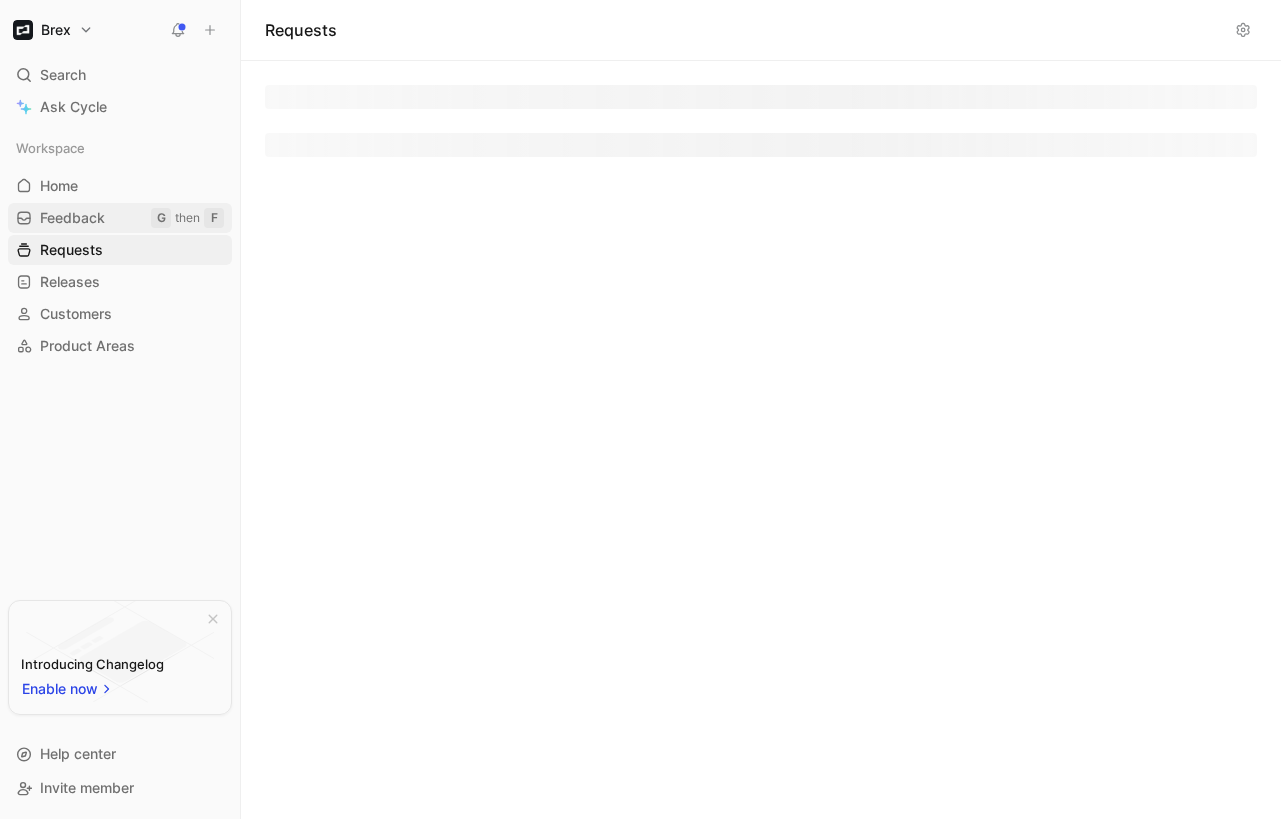 click on "Feedback" at bounding box center (72, 218) 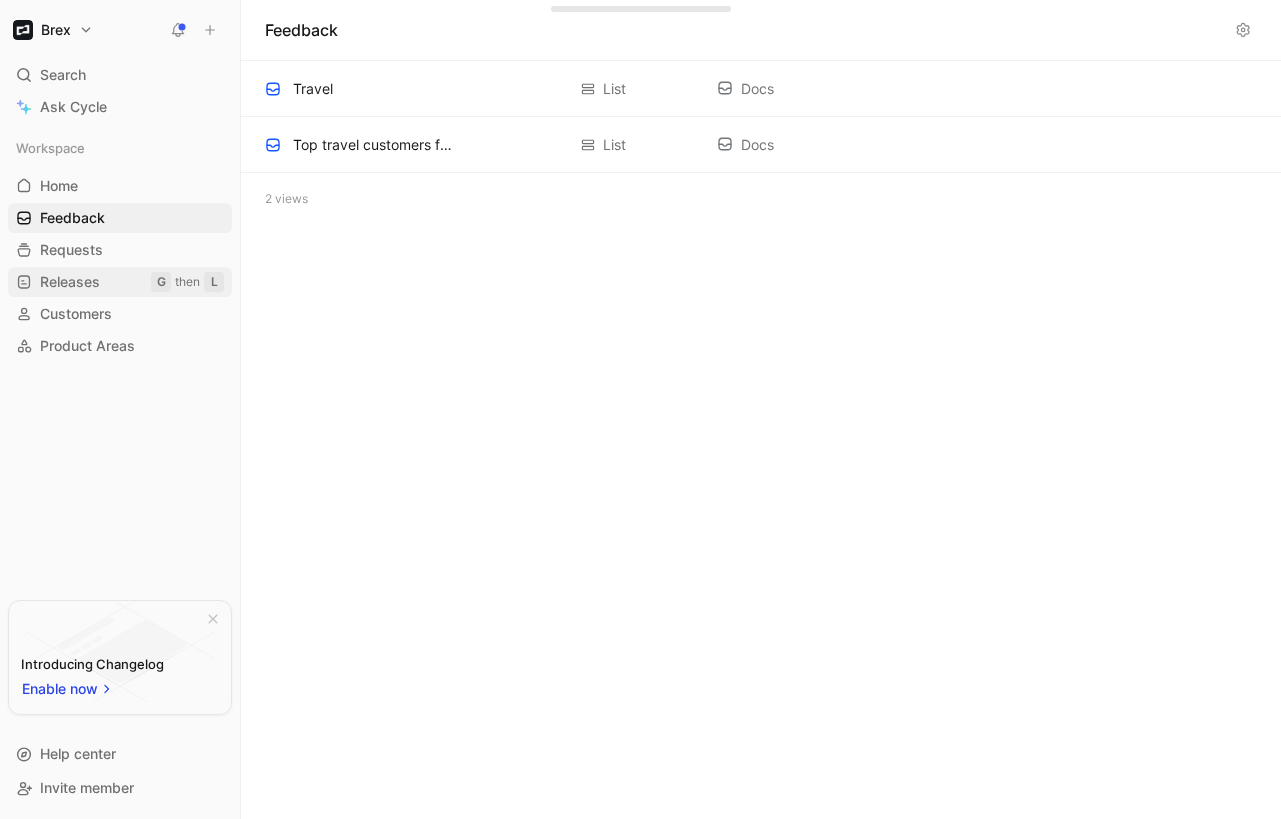 click on "Releases G then L" at bounding box center (120, 282) 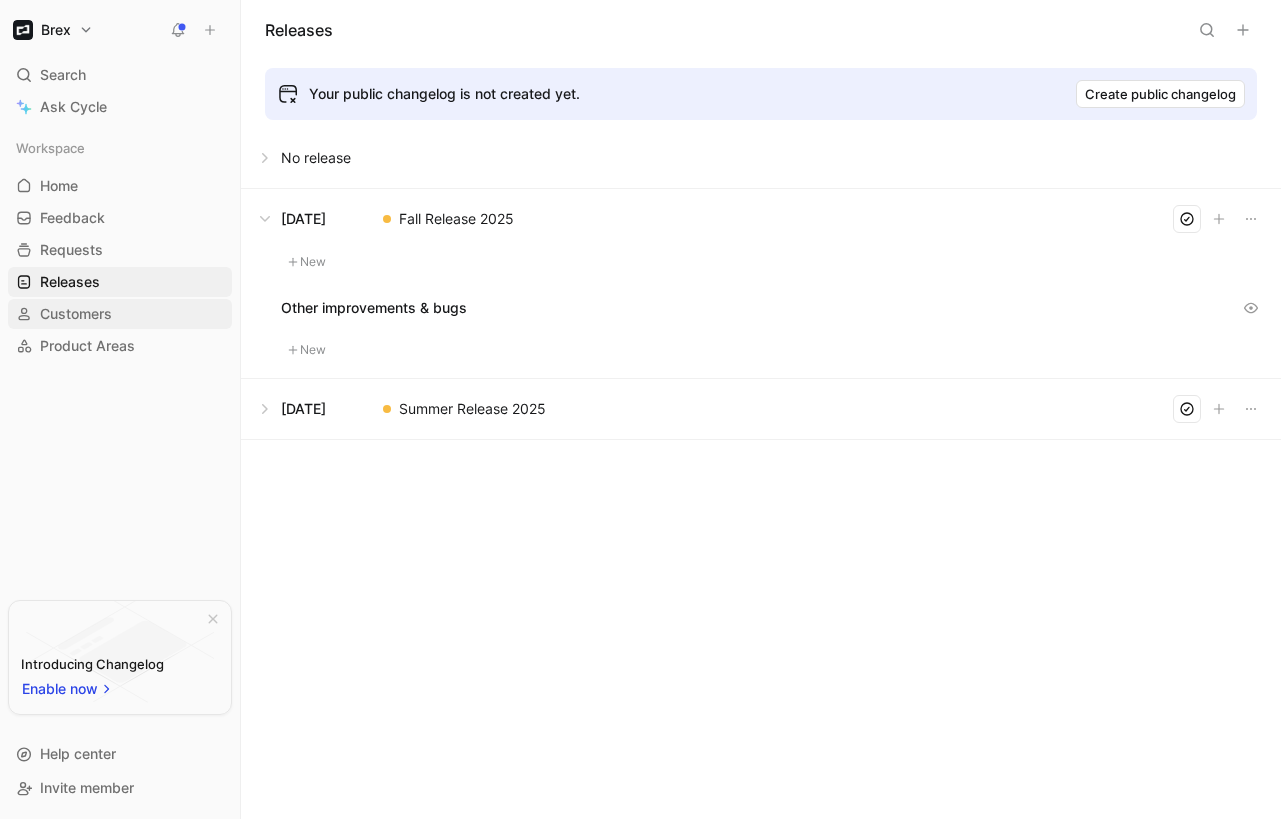click on "Customers" at bounding box center [76, 314] 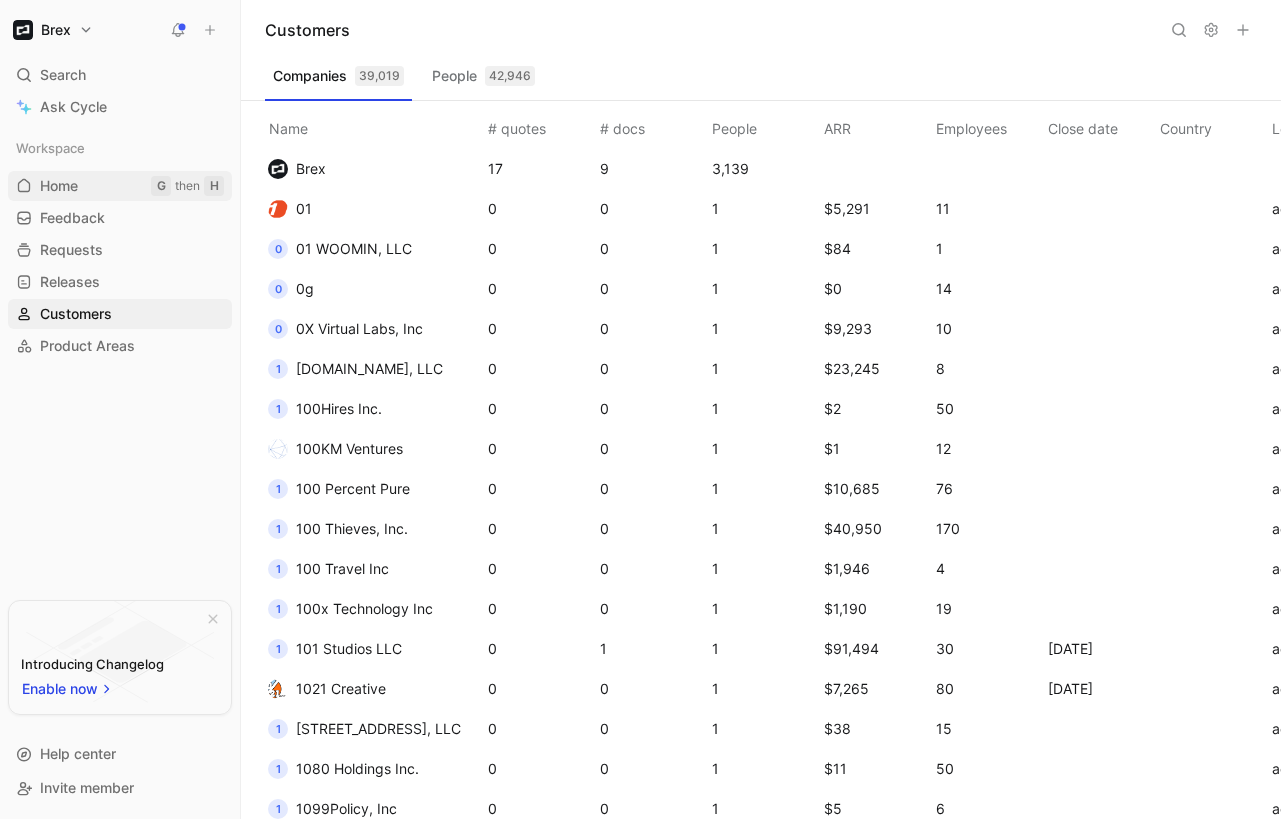 click on "Home G then H" at bounding box center (120, 186) 